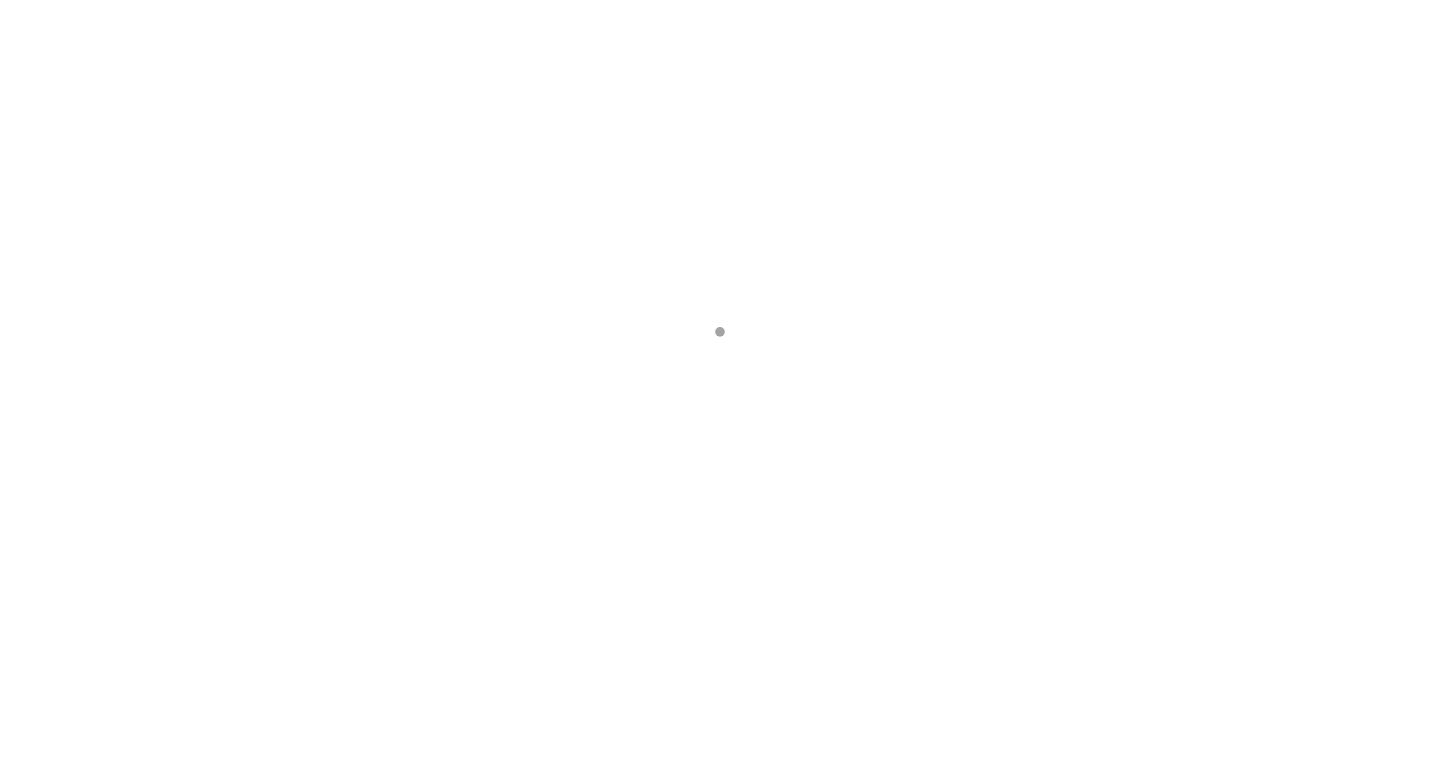scroll, scrollTop: 0, scrollLeft: 0, axis: both 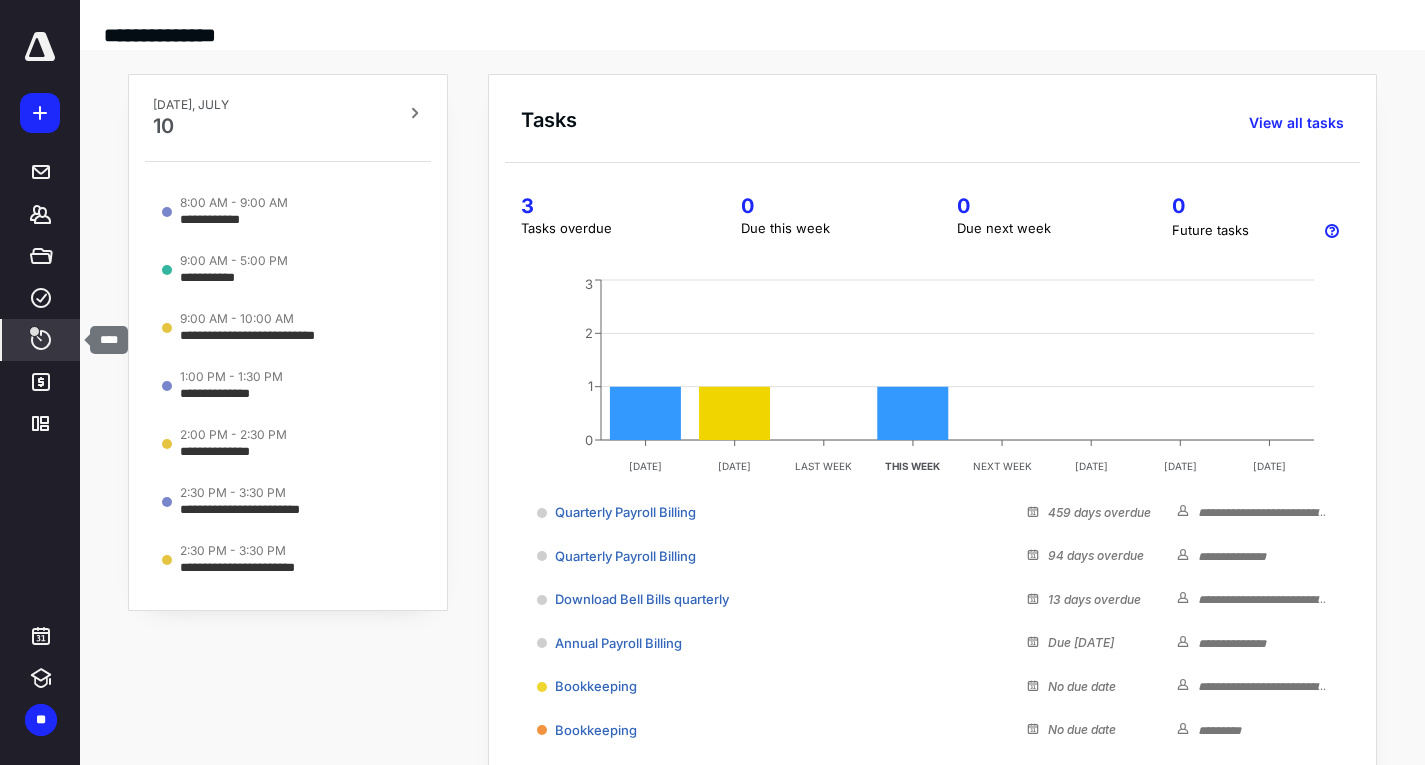 click 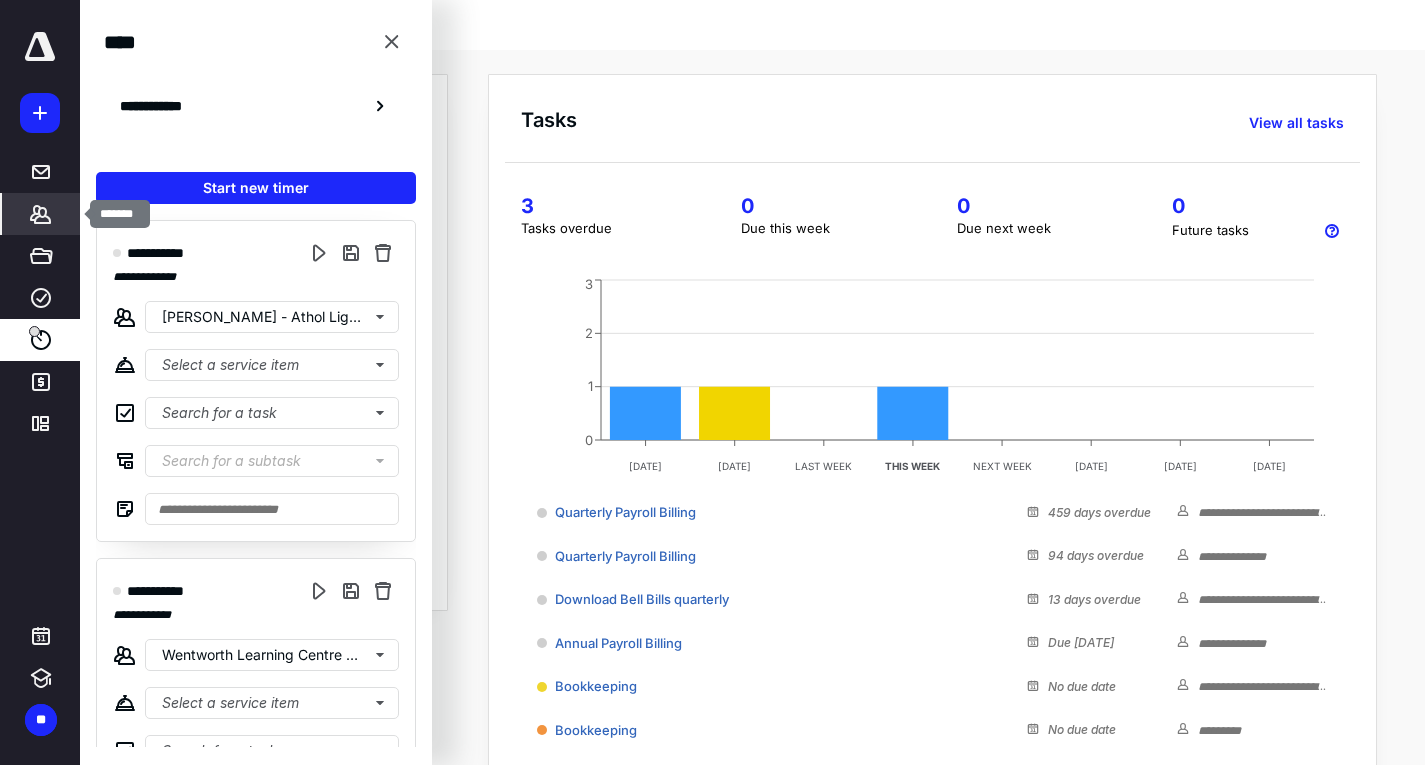 click 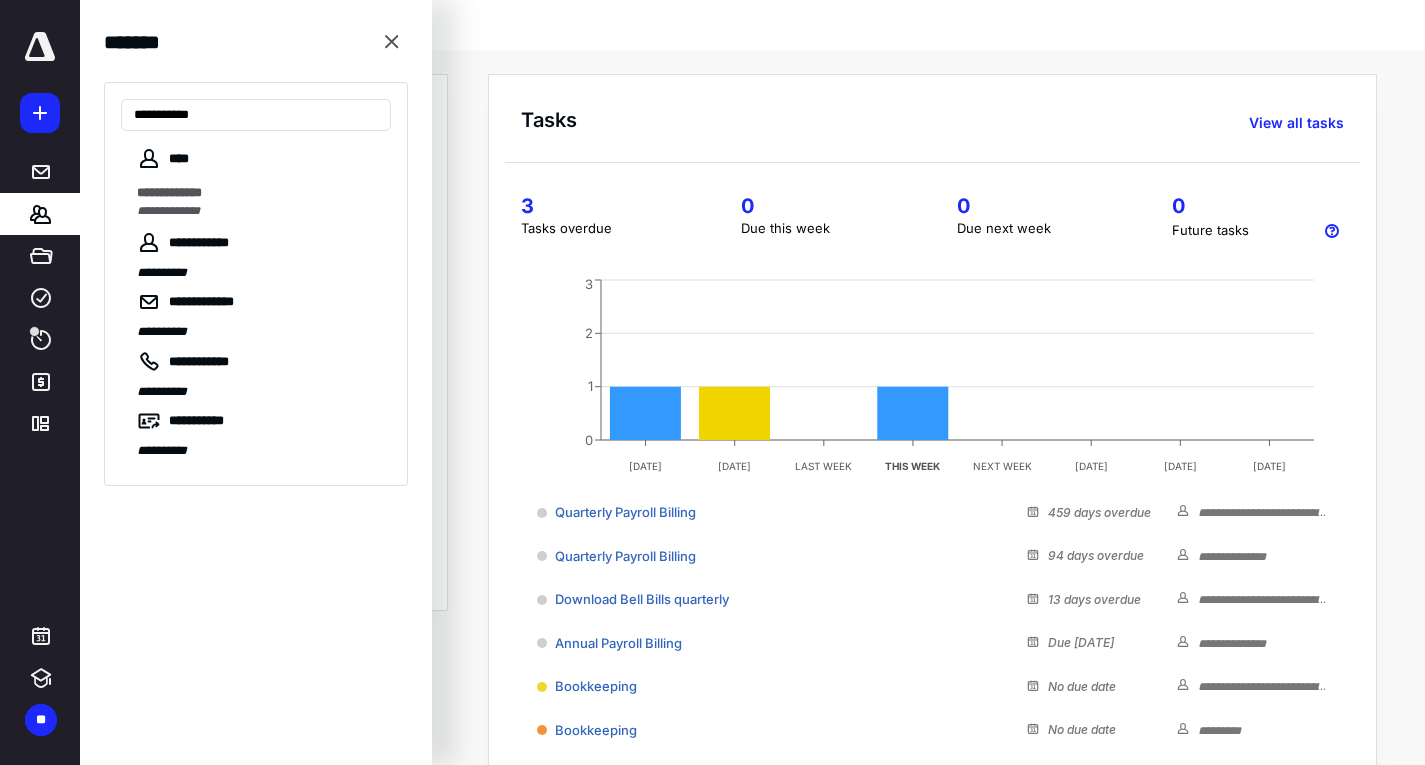 type on "**********" 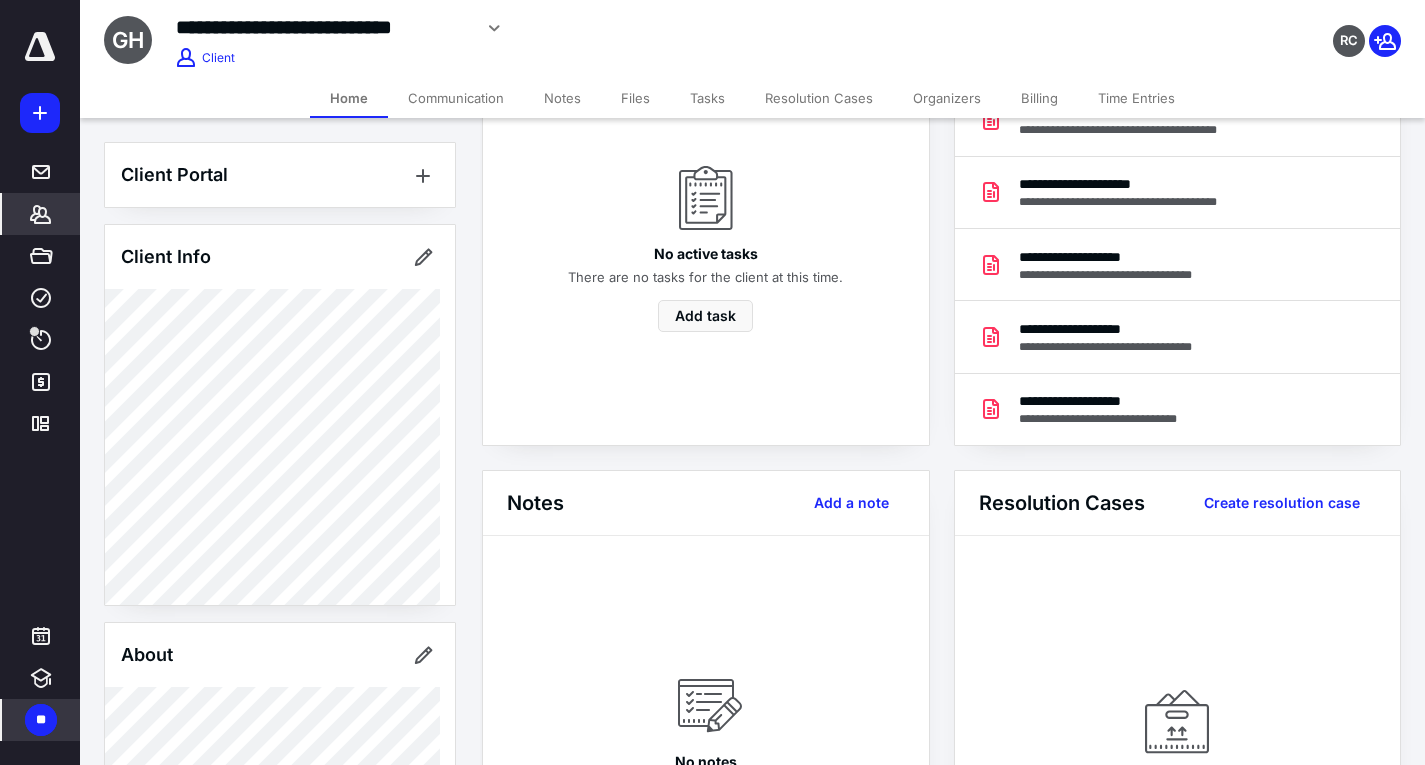 scroll, scrollTop: 200, scrollLeft: 0, axis: vertical 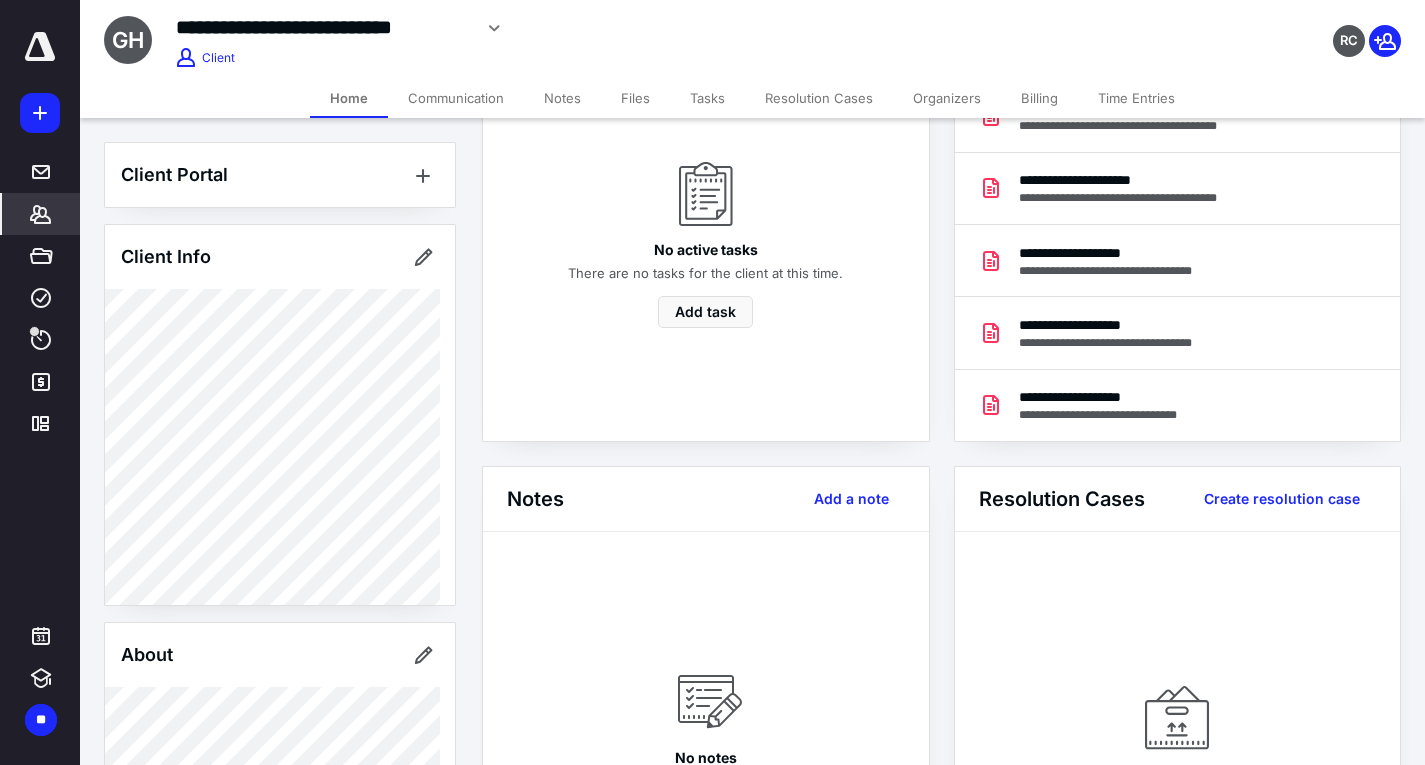 click on "Time Entries" at bounding box center [1136, 98] 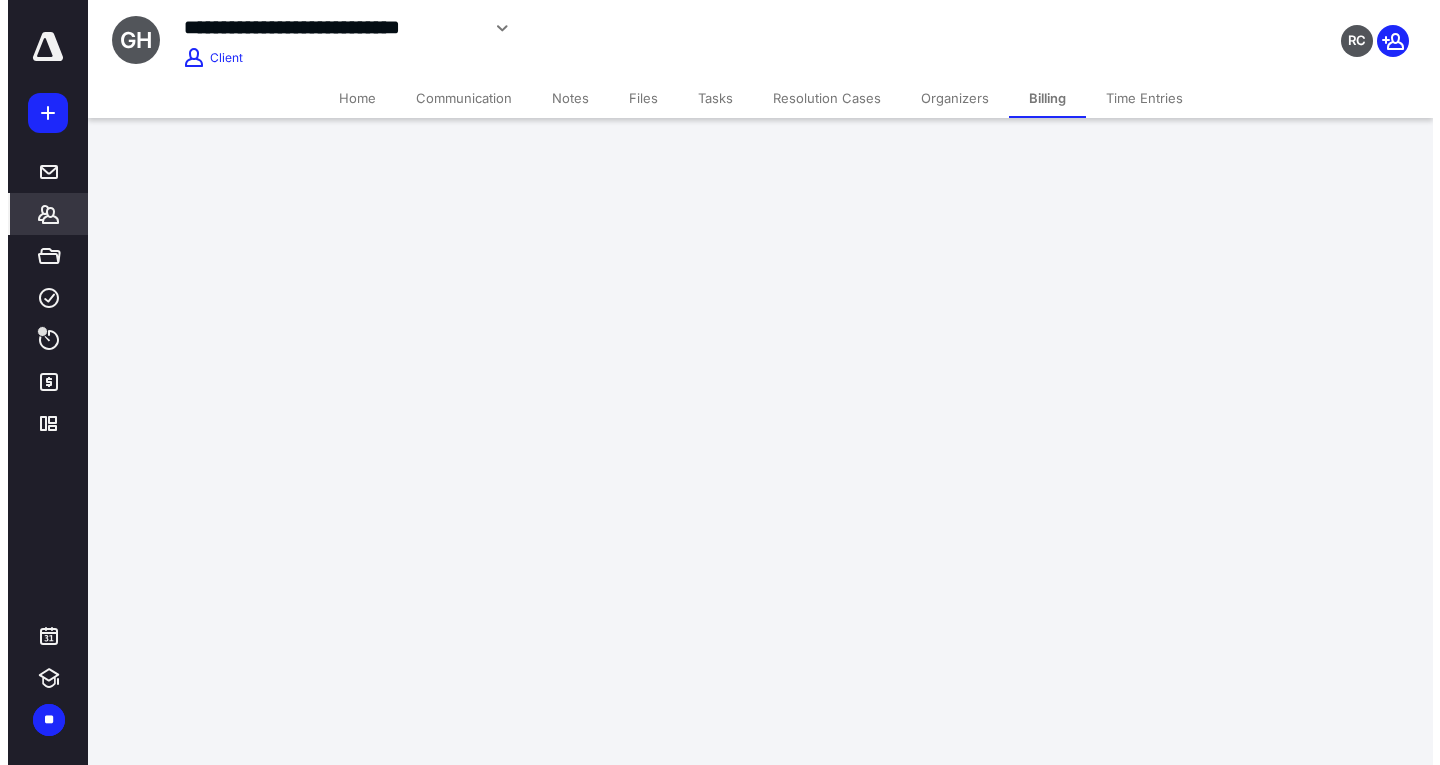 scroll, scrollTop: 0, scrollLeft: 0, axis: both 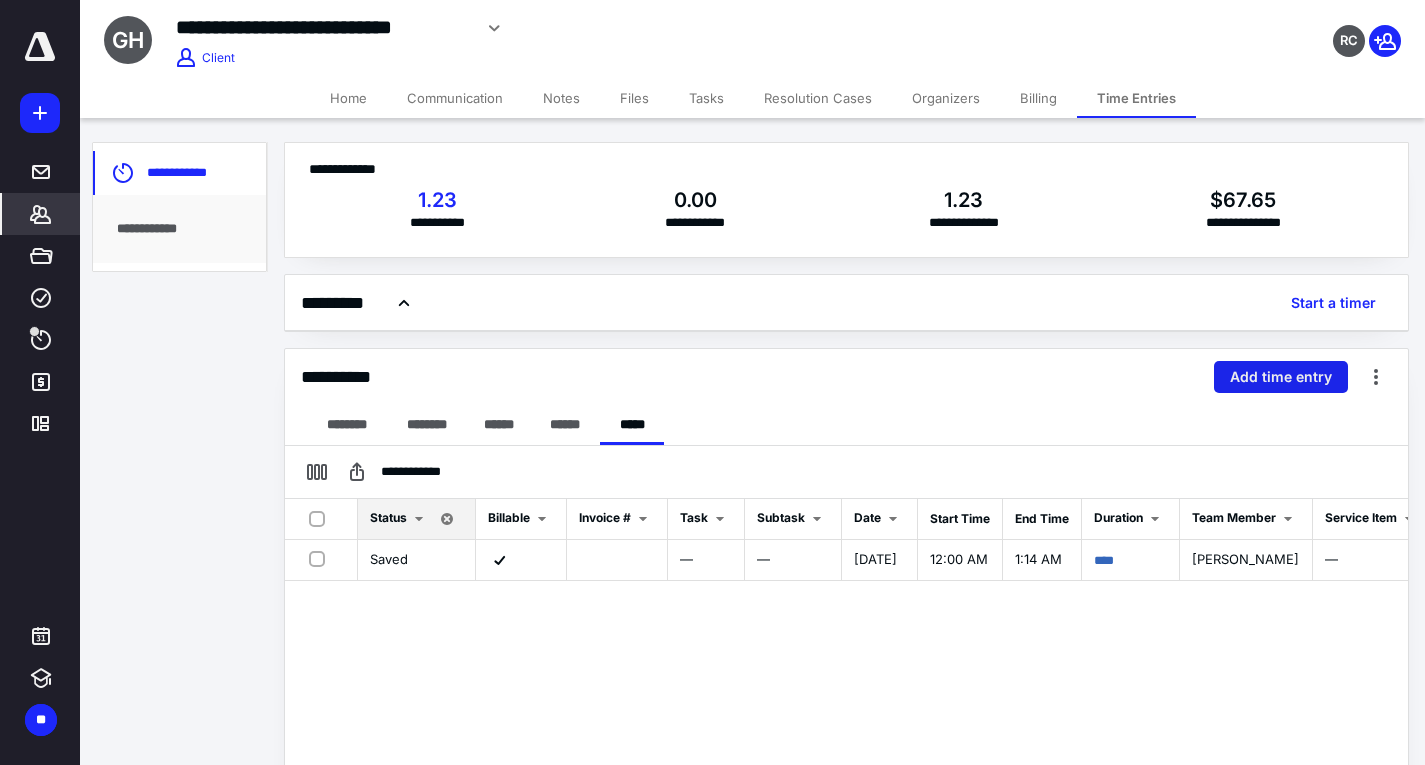 click on "Add time entry" at bounding box center (1281, 377) 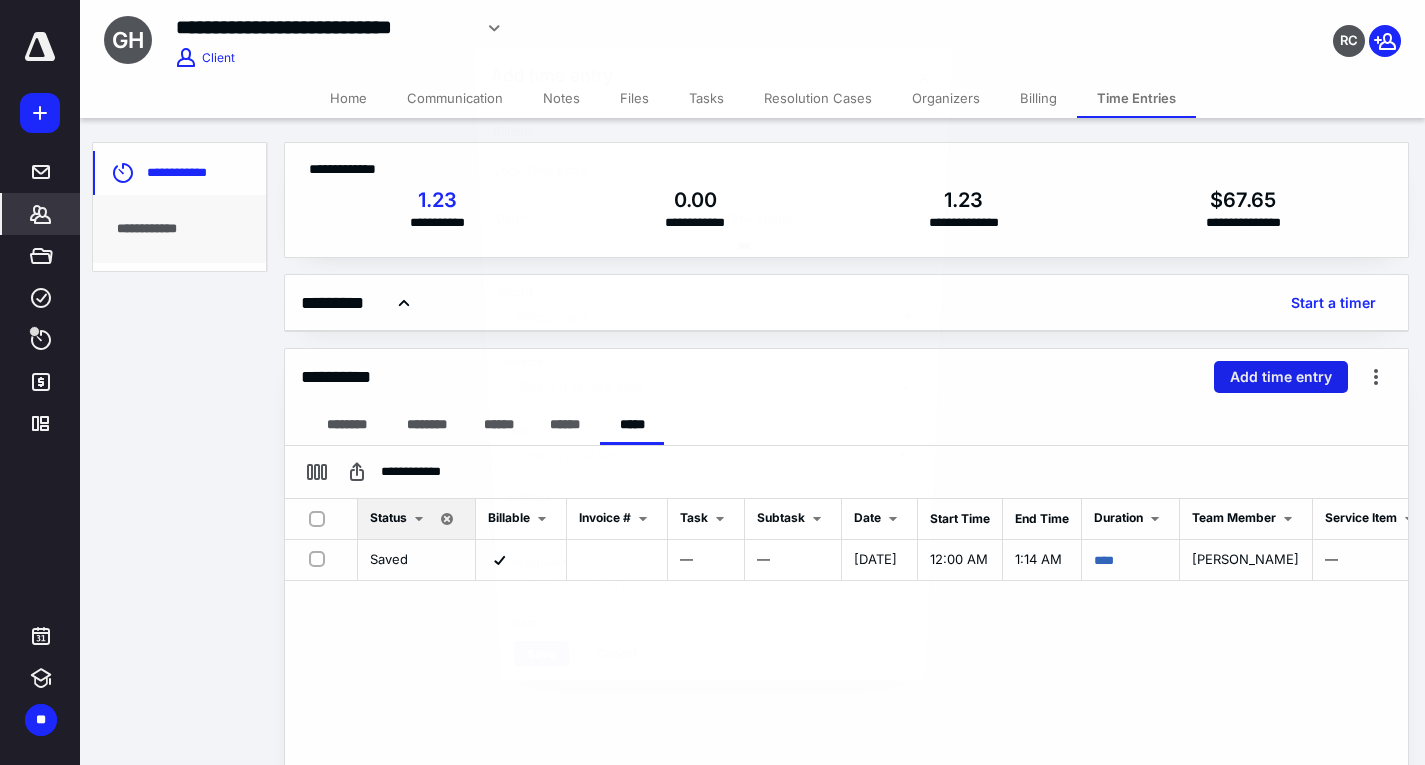 type on "**********" 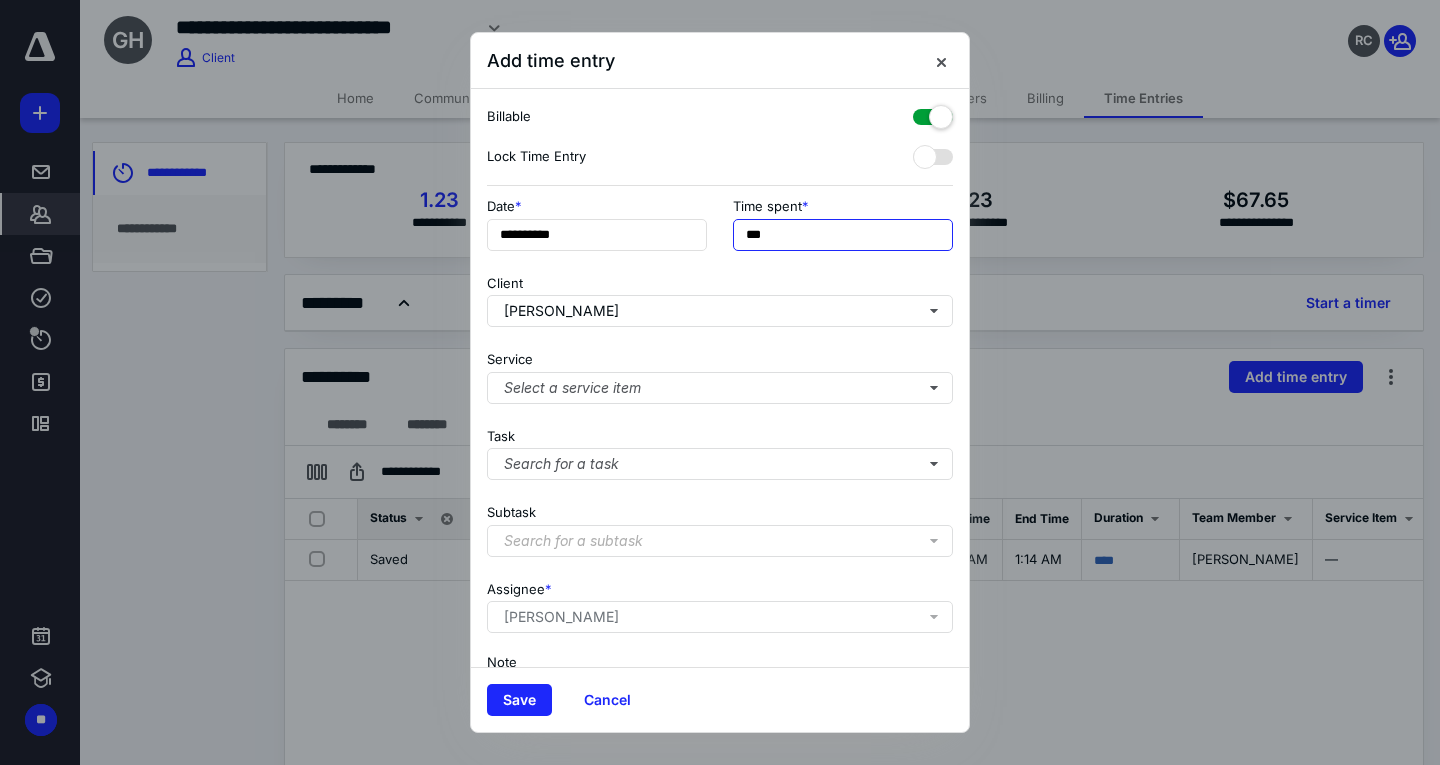 click on "***" at bounding box center [843, 235] 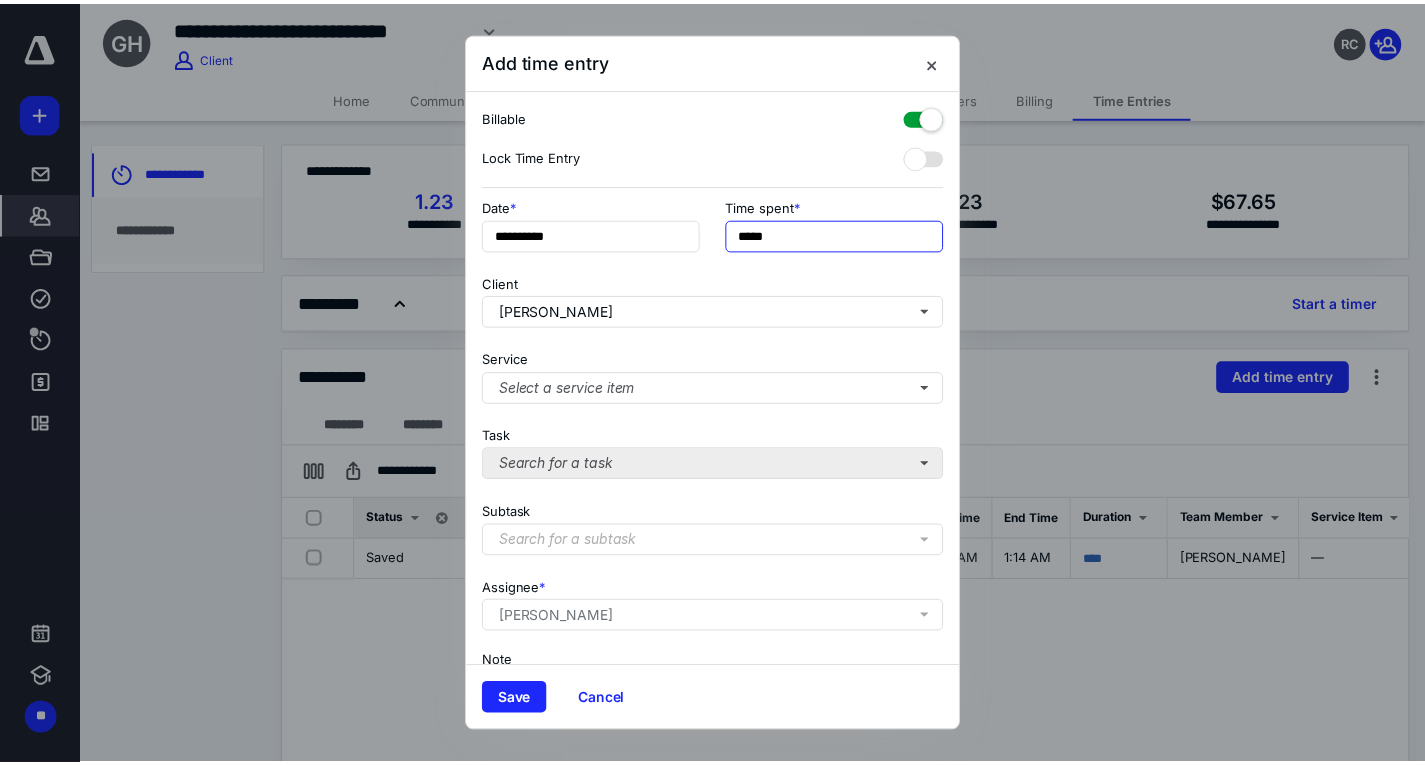 scroll, scrollTop: 100, scrollLeft: 0, axis: vertical 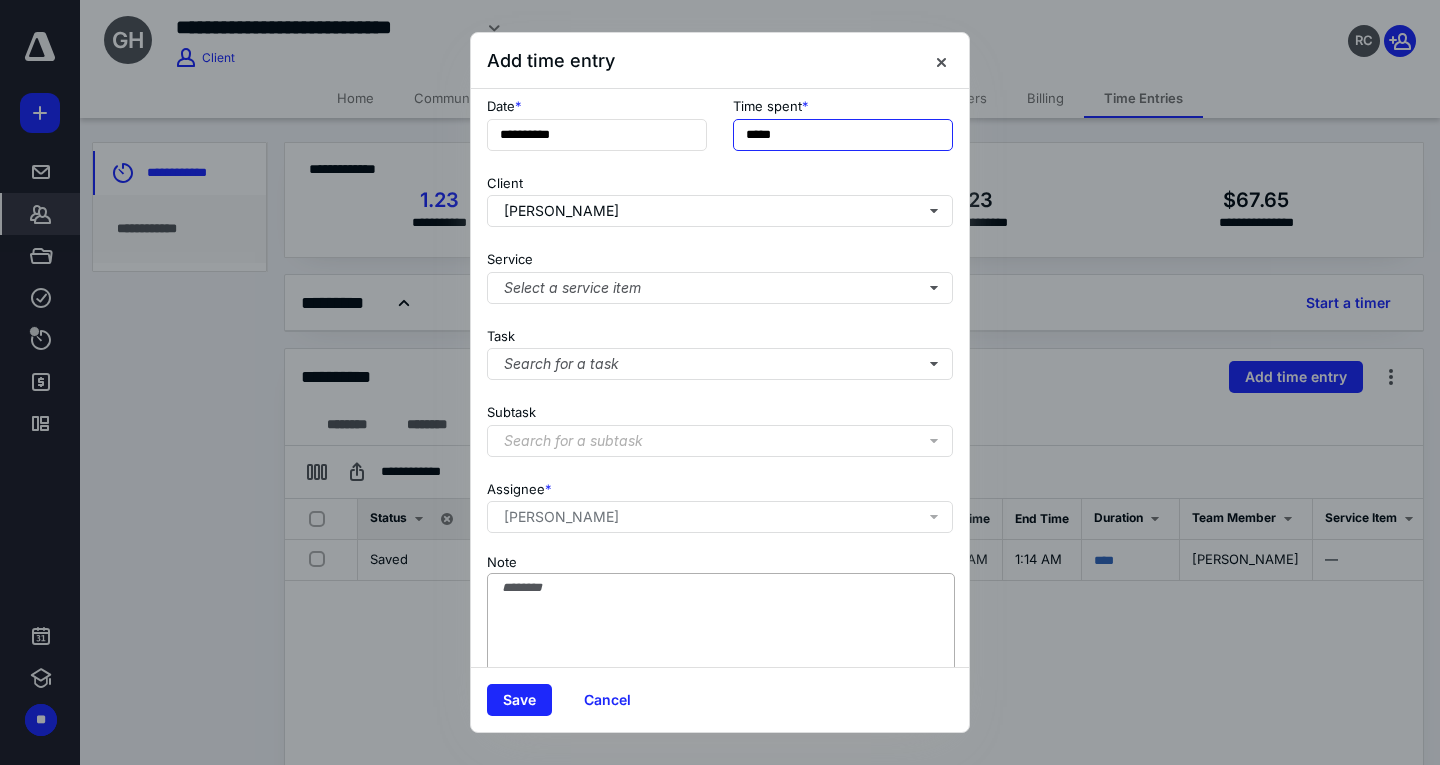 type on "*****" 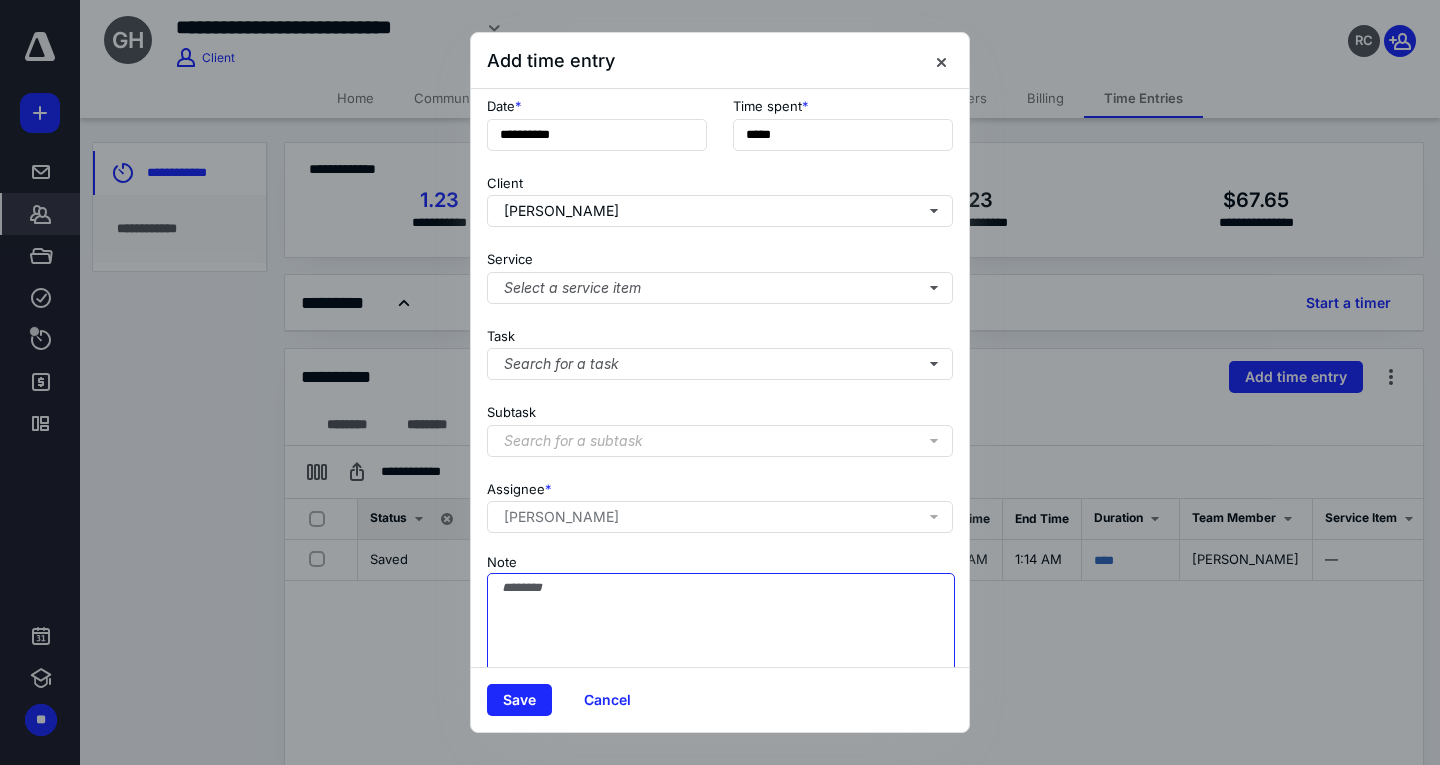 click on "Note" at bounding box center [721, 623] 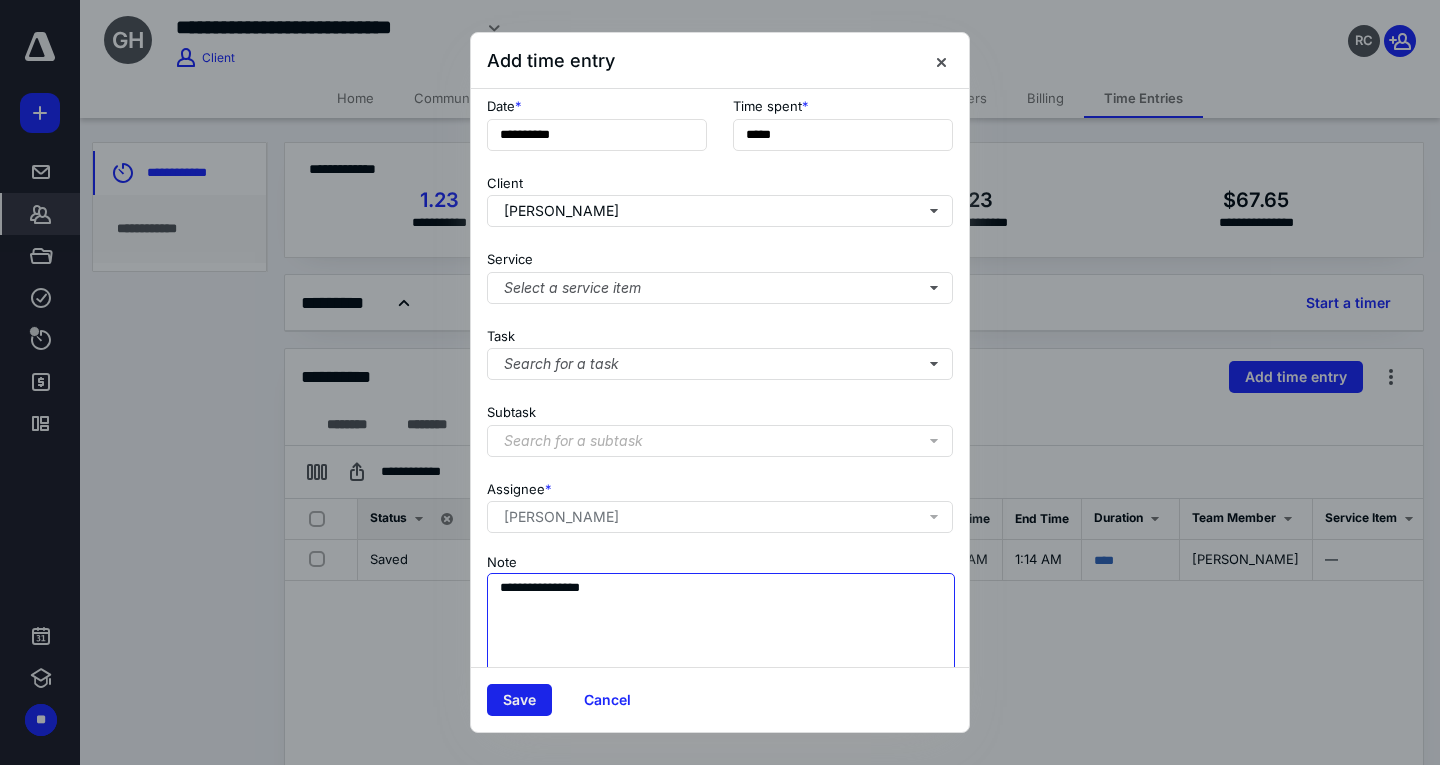 type on "**********" 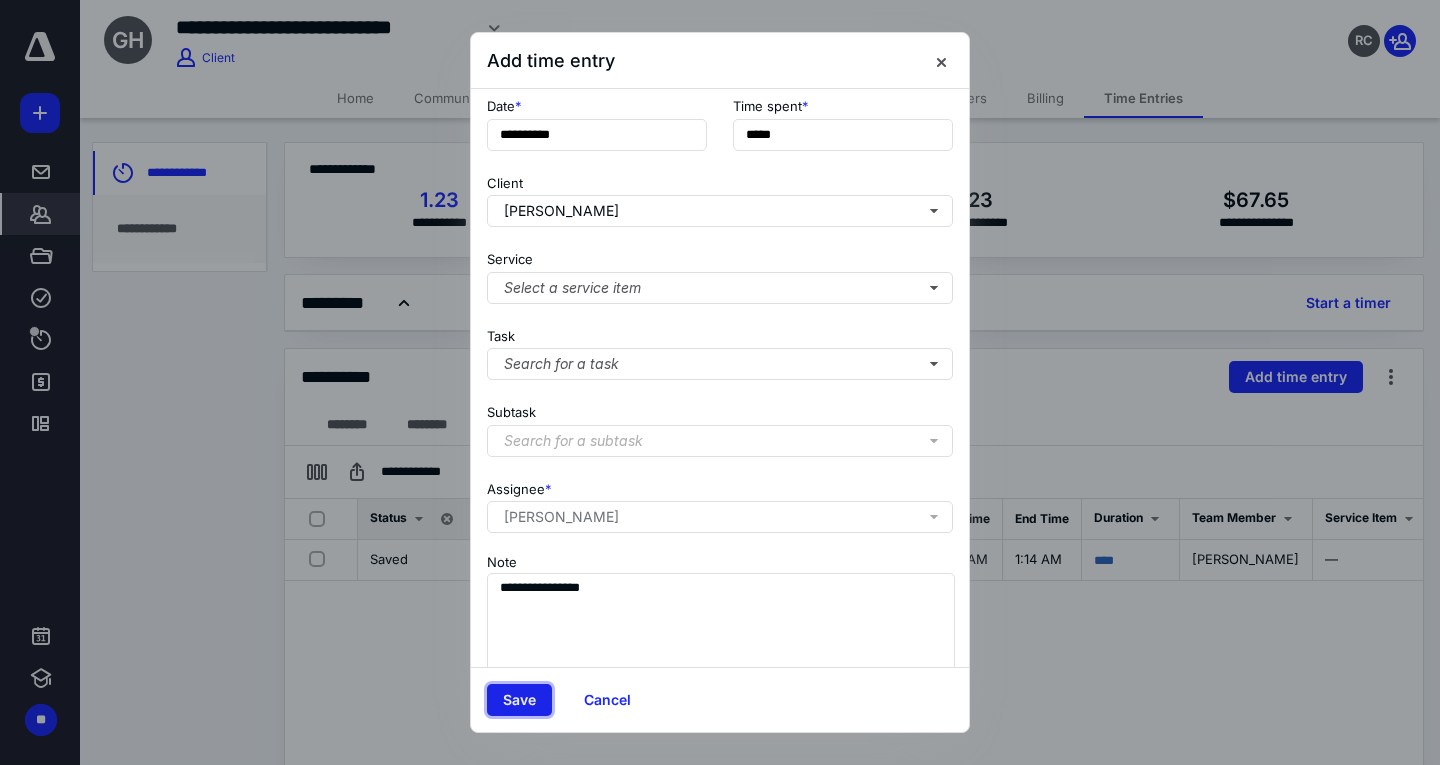 click on "Save" at bounding box center [519, 700] 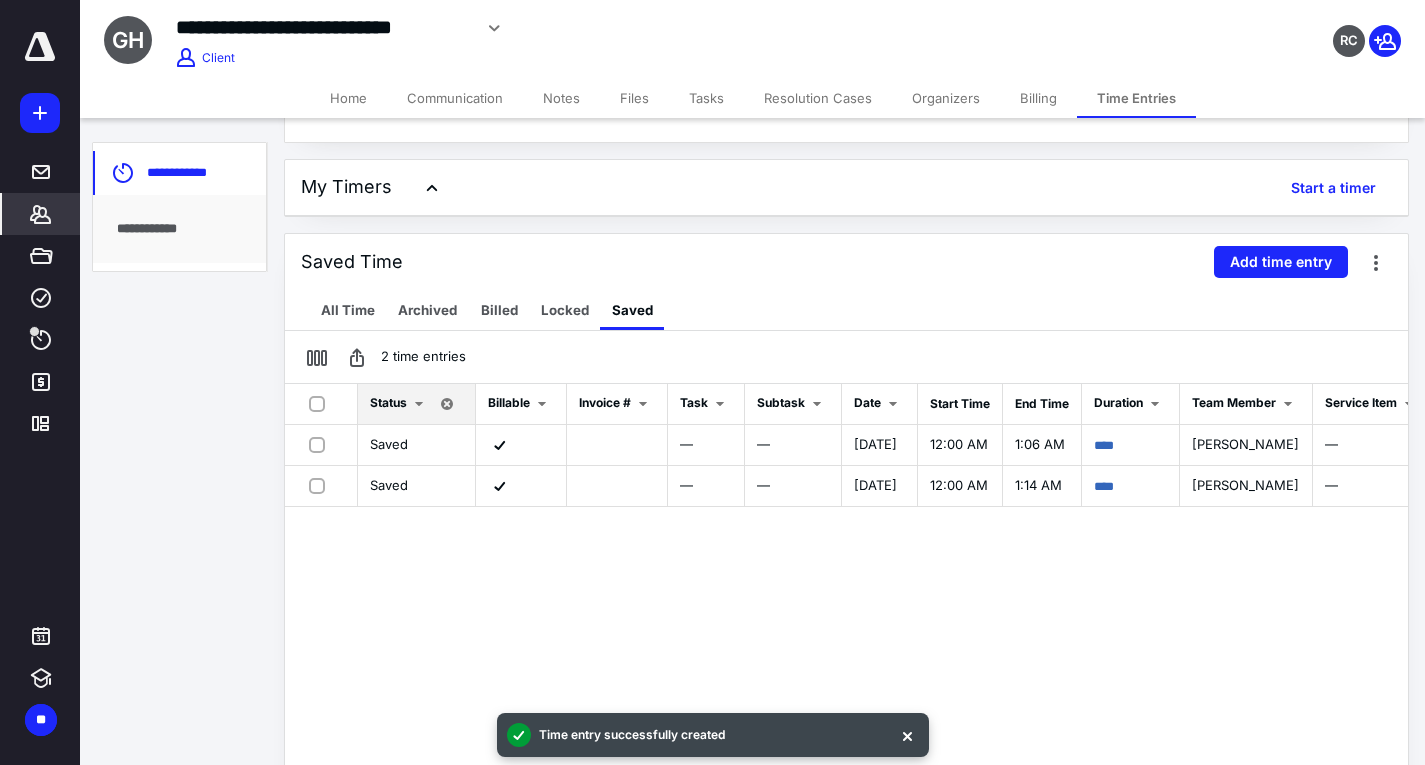 scroll, scrollTop: 162, scrollLeft: 0, axis: vertical 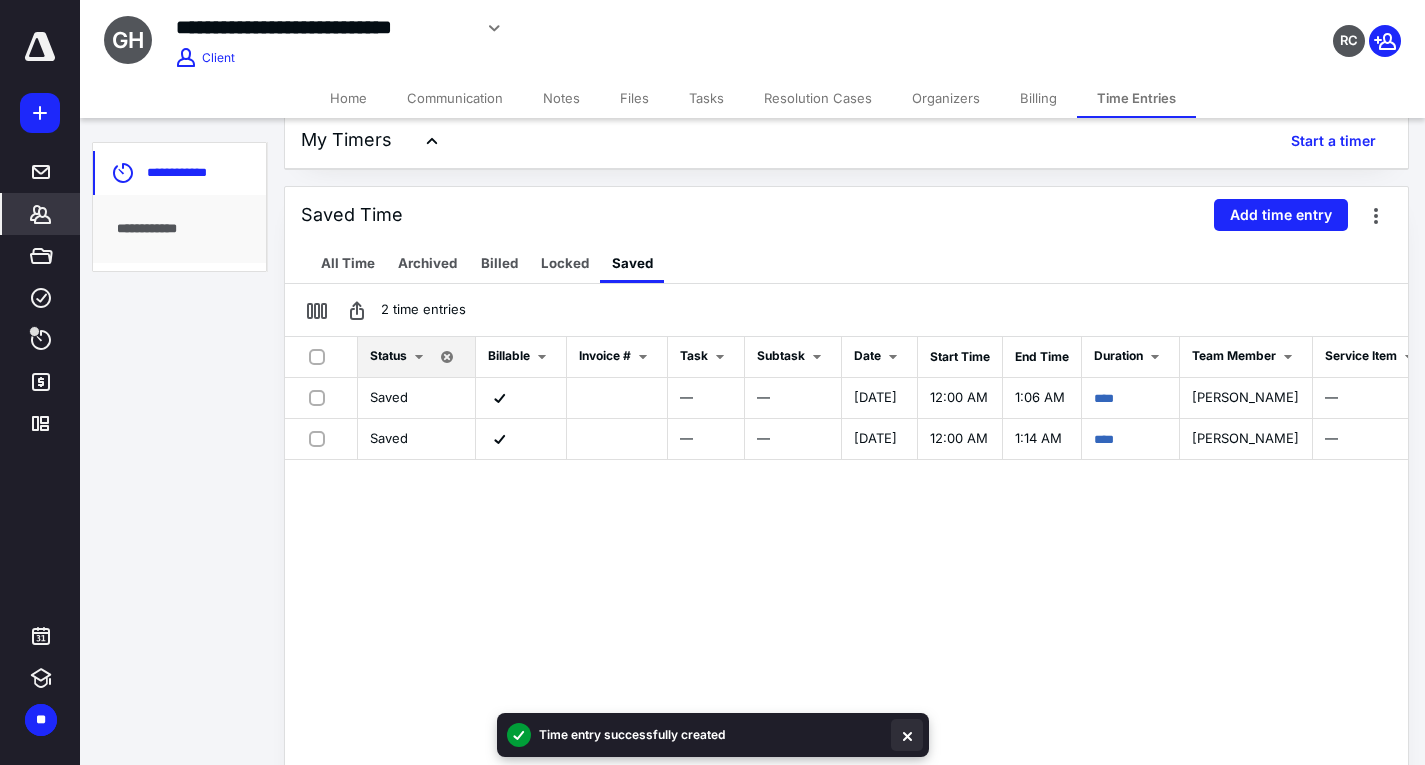click at bounding box center (907, 735) 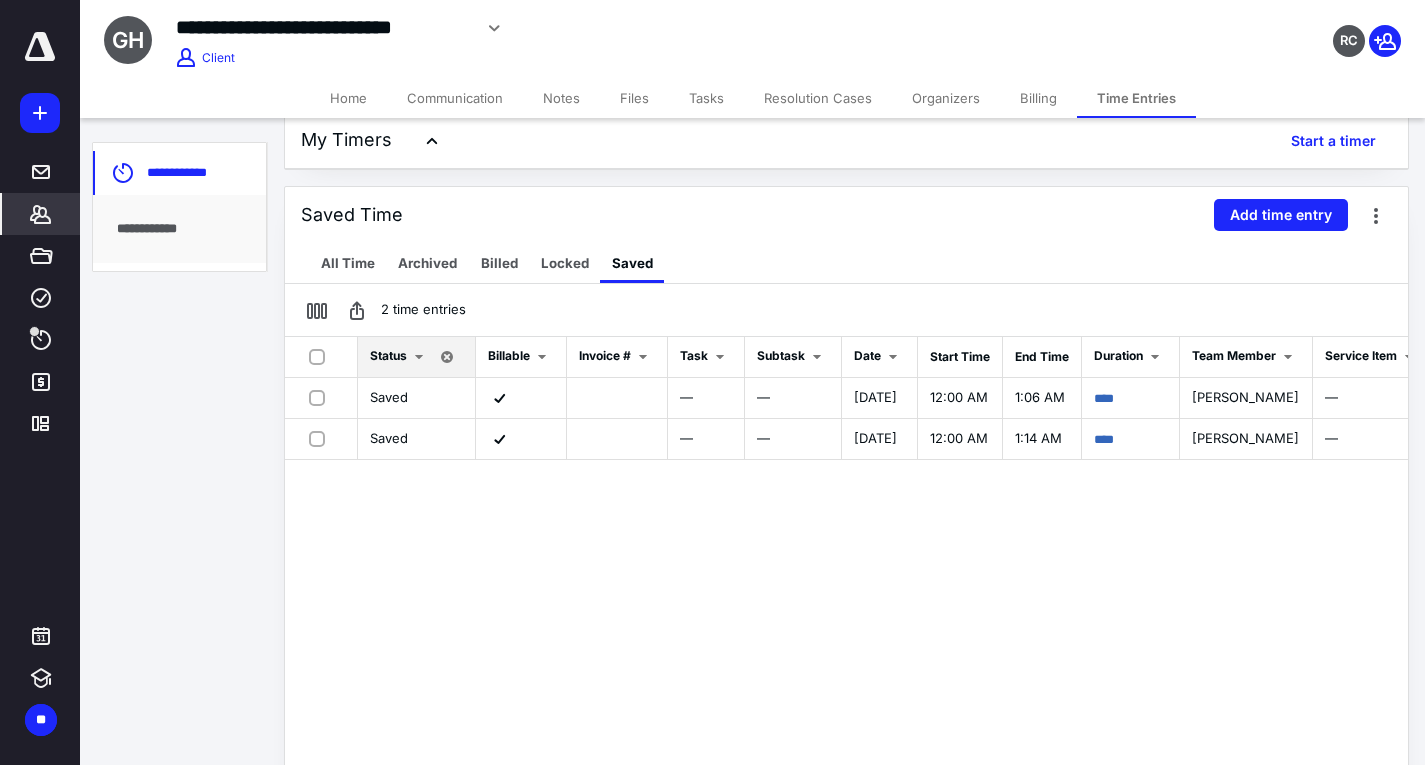 scroll, scrollTop: 232, scrollLeft: 0, axis: vertical 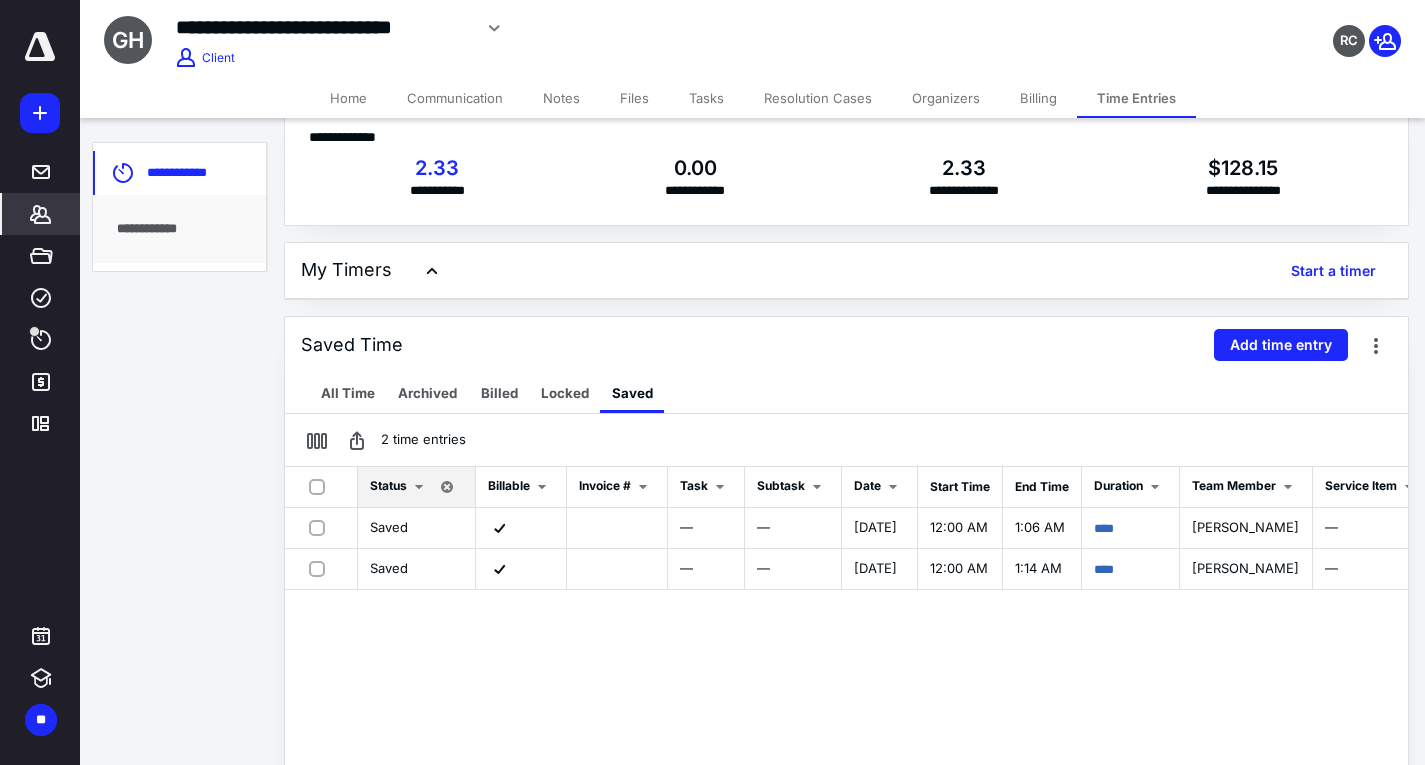 click on "Billing" at bounding box center (1038, 98) 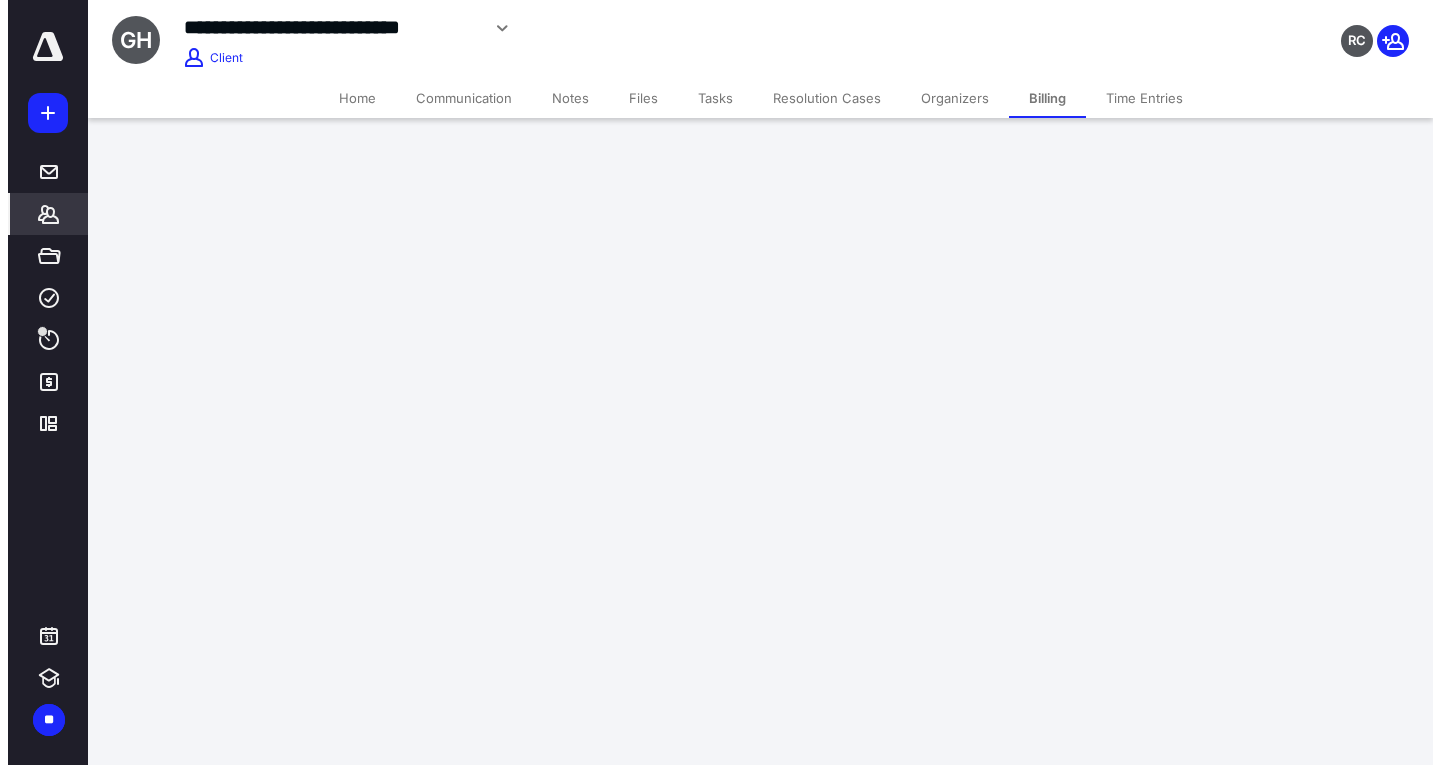 scroll, scrollTop: 0, scrollLeft: 0, axis: both 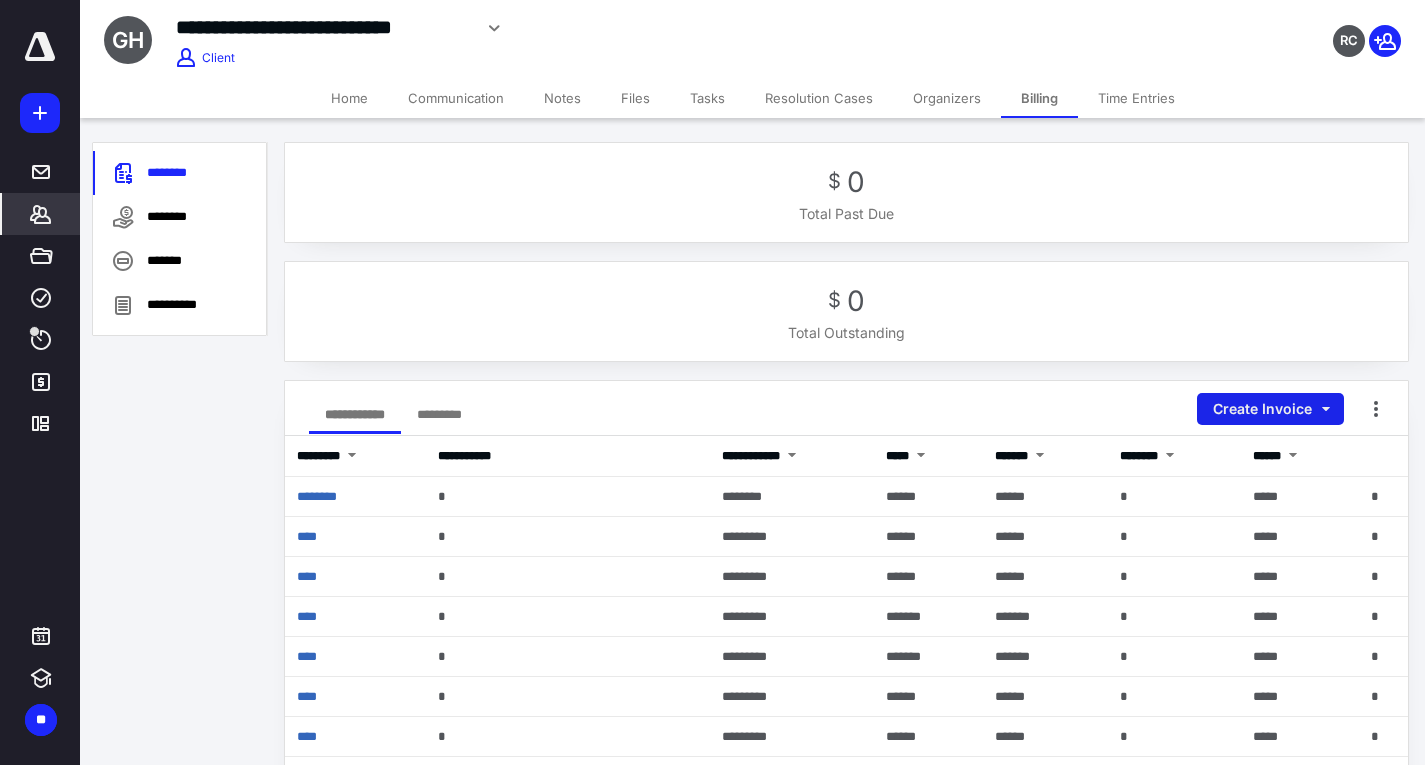 click on "Create Invoice" at bounding box center [1270, 409] 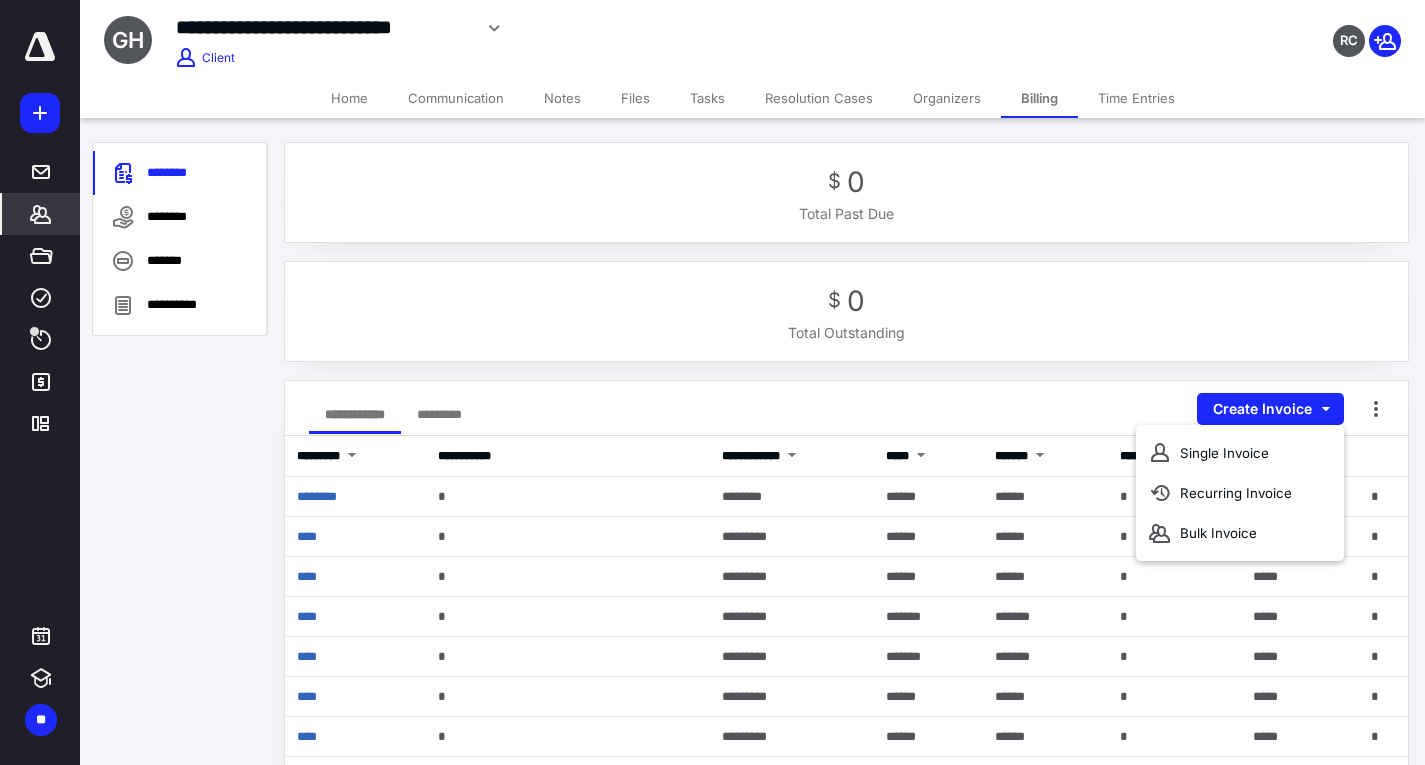 click on "Single Invoice" at bounding box center (1240, 453) 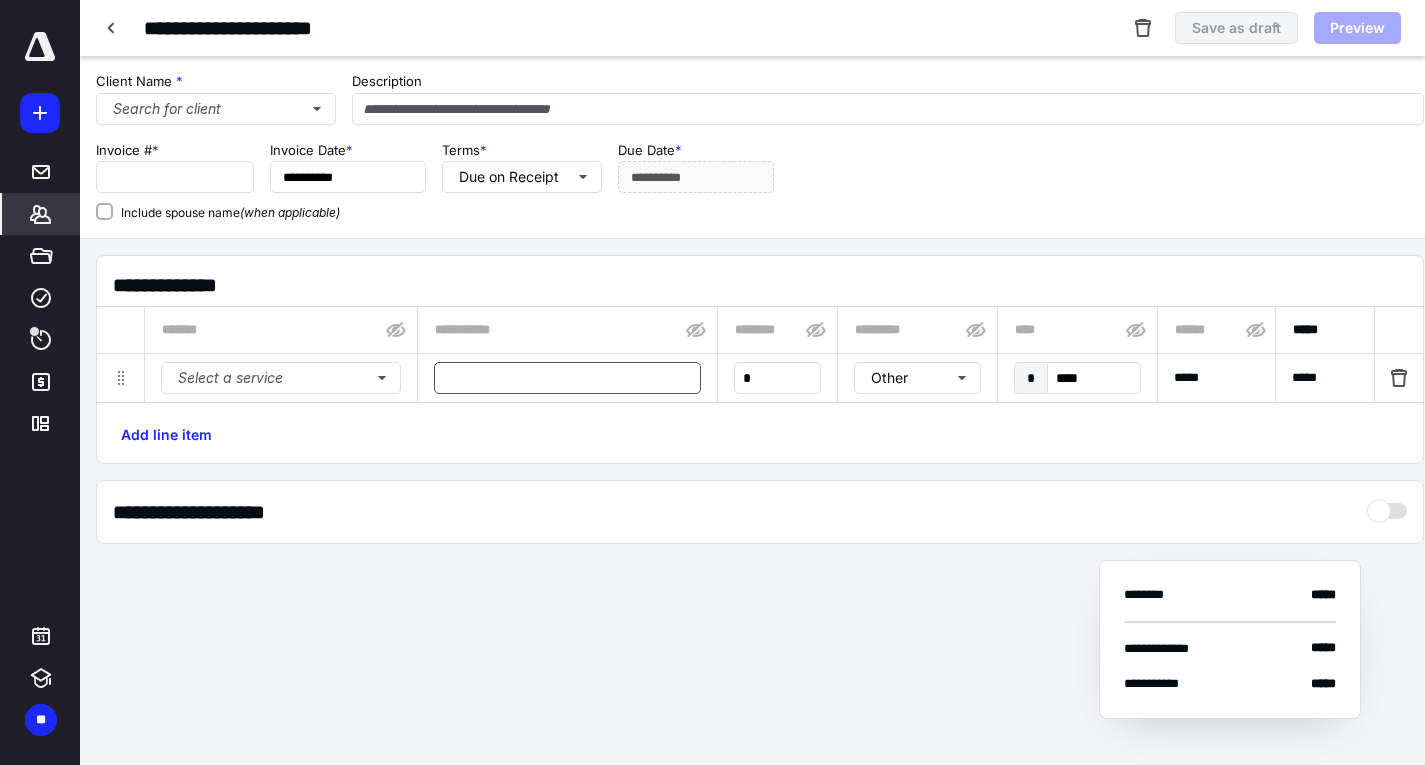type on "********" 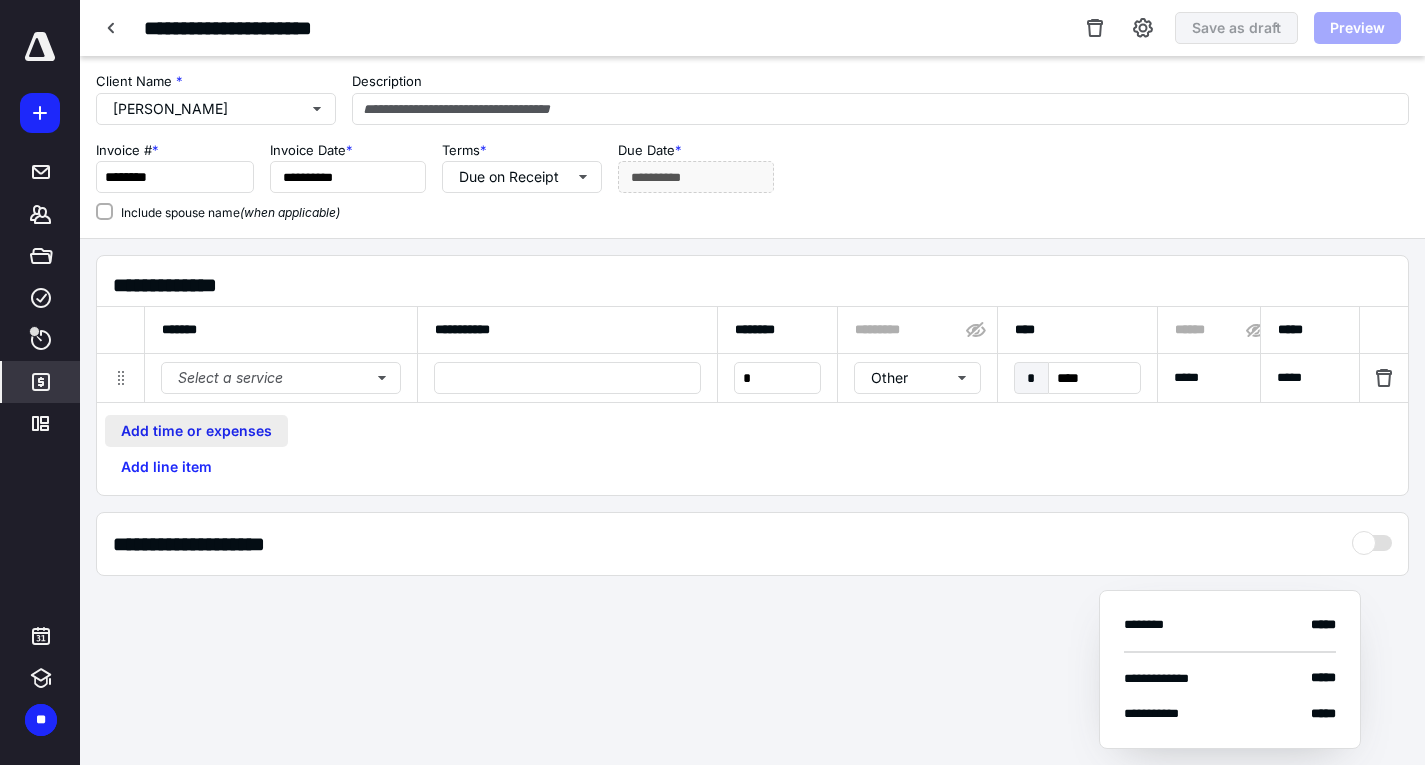 click on "Add time or expenses" at bounding box center [196, 431] 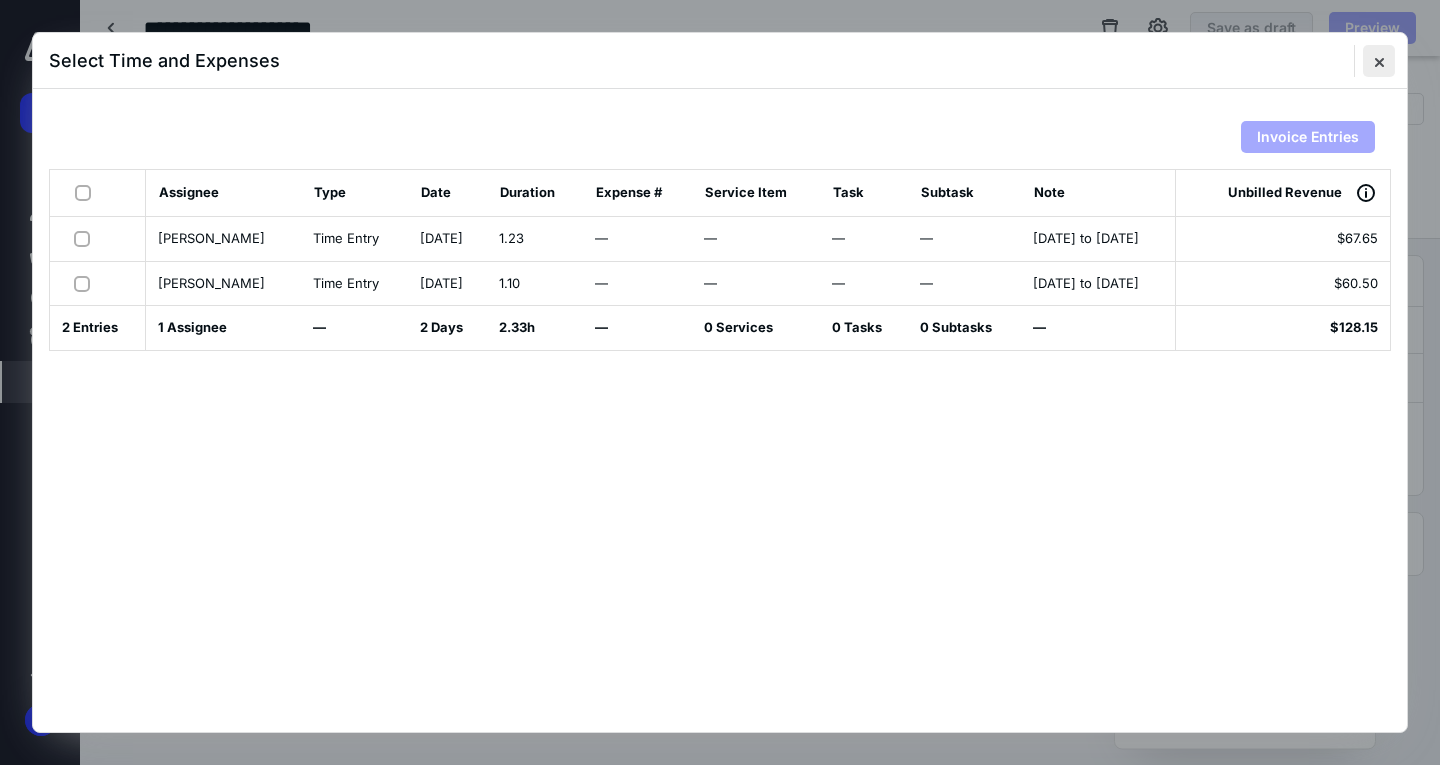 click at bounding box center [1379, 61] 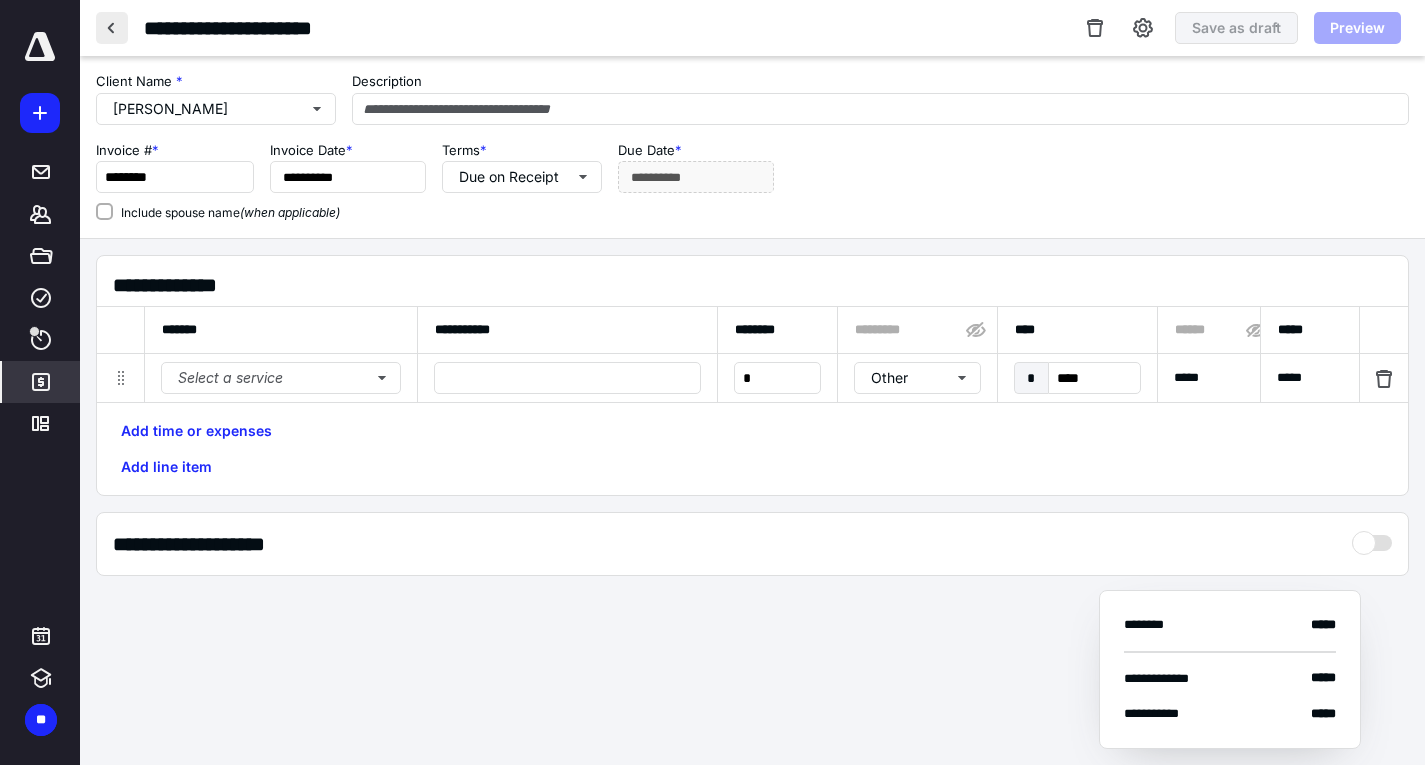 click at bounding box center [112, 28] 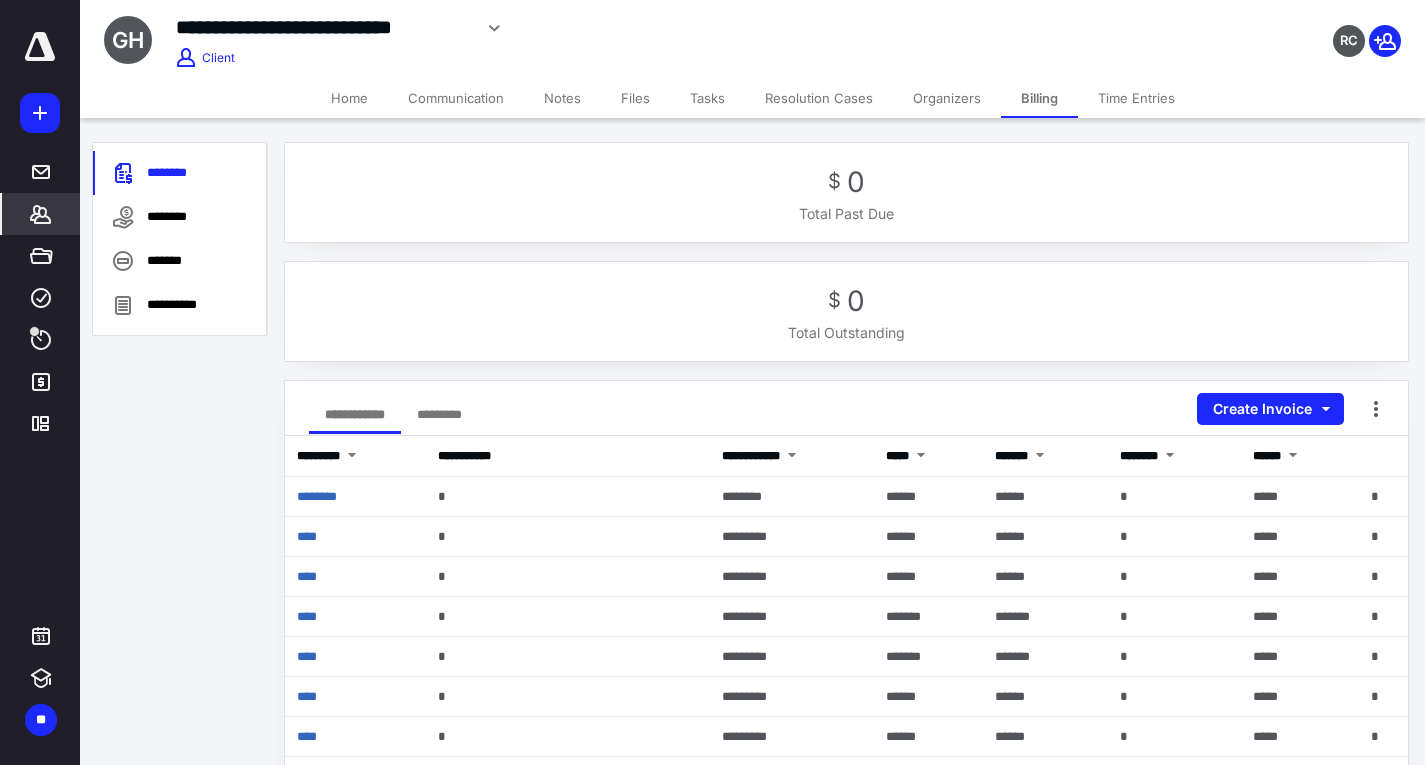 click on "Time Entries" at bounding box center [1136, 98] 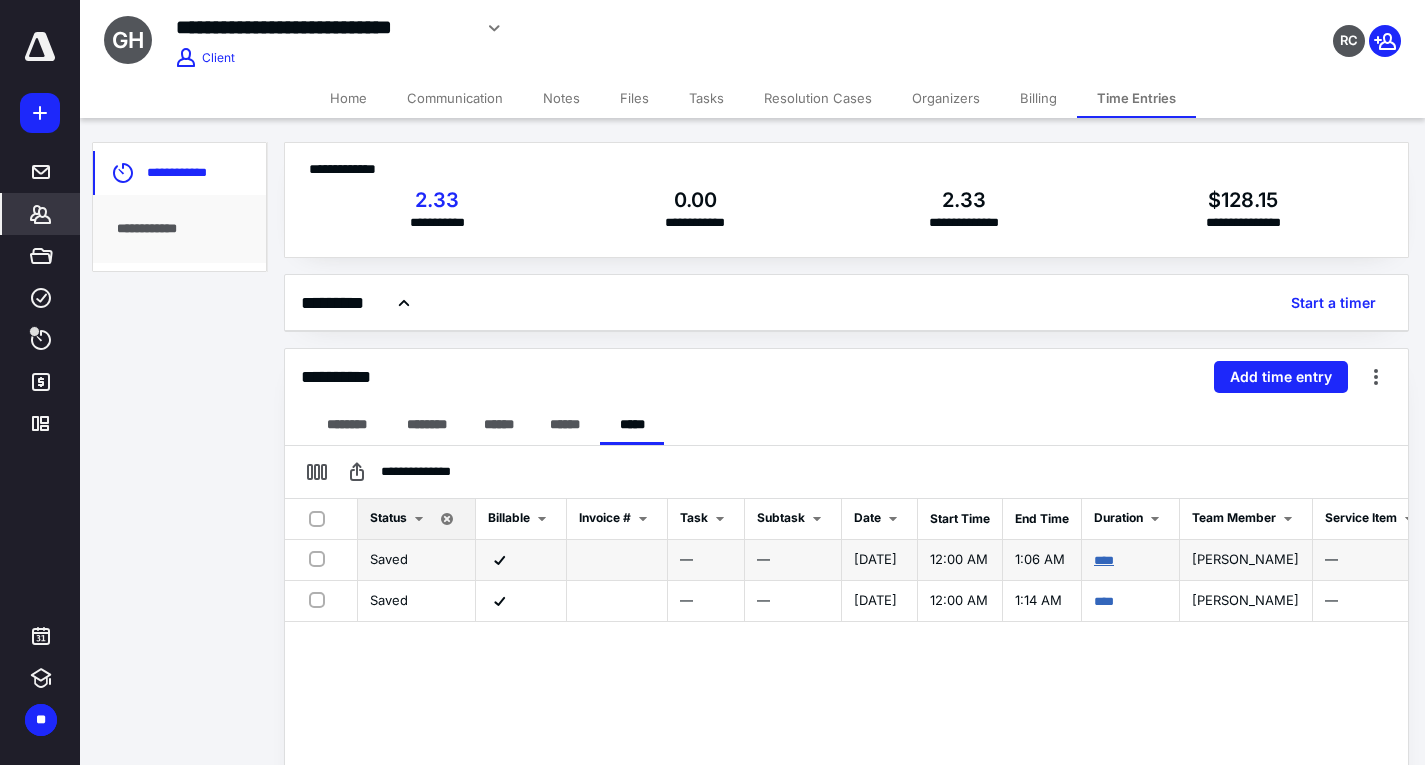 click on "****" at bounding box center [1104, 560] 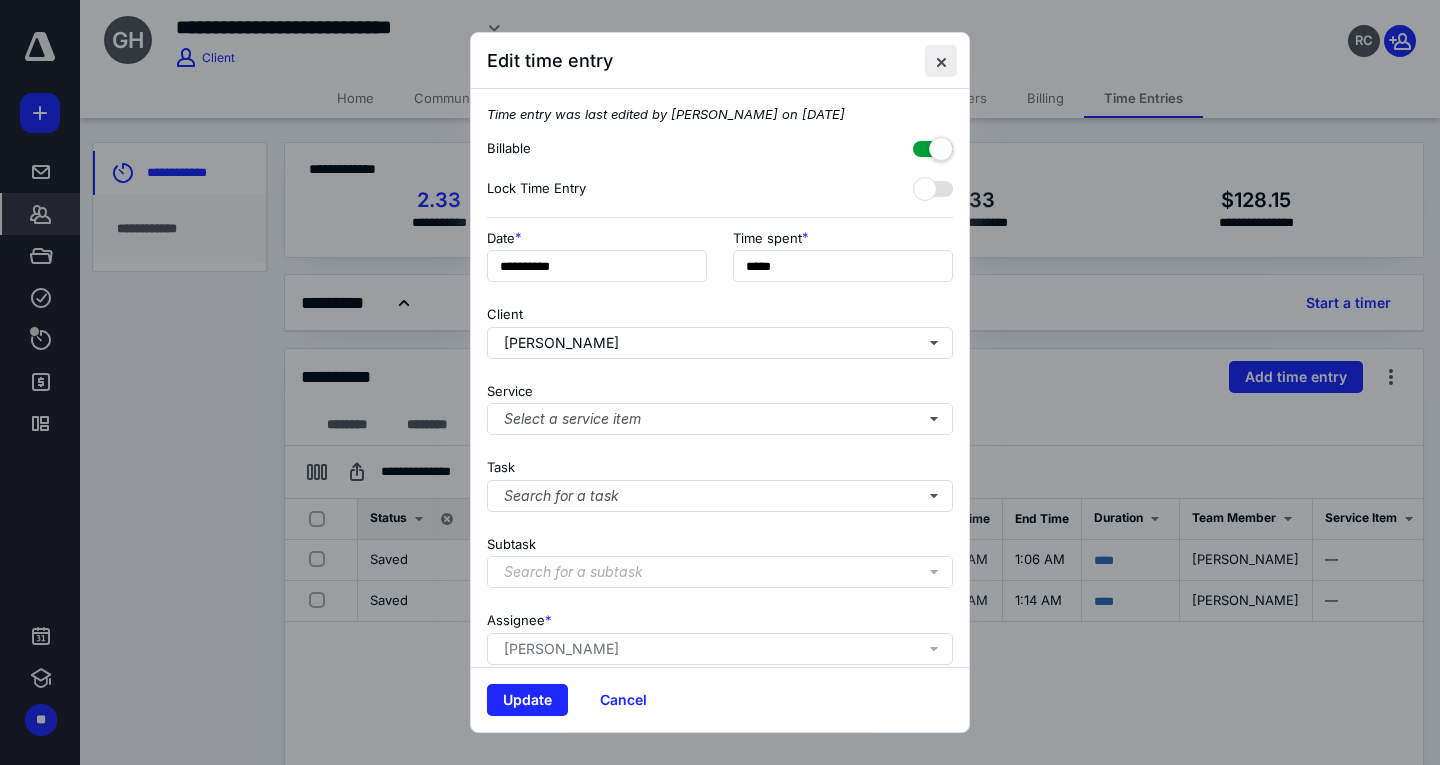 click at bounding box center [941, 61] 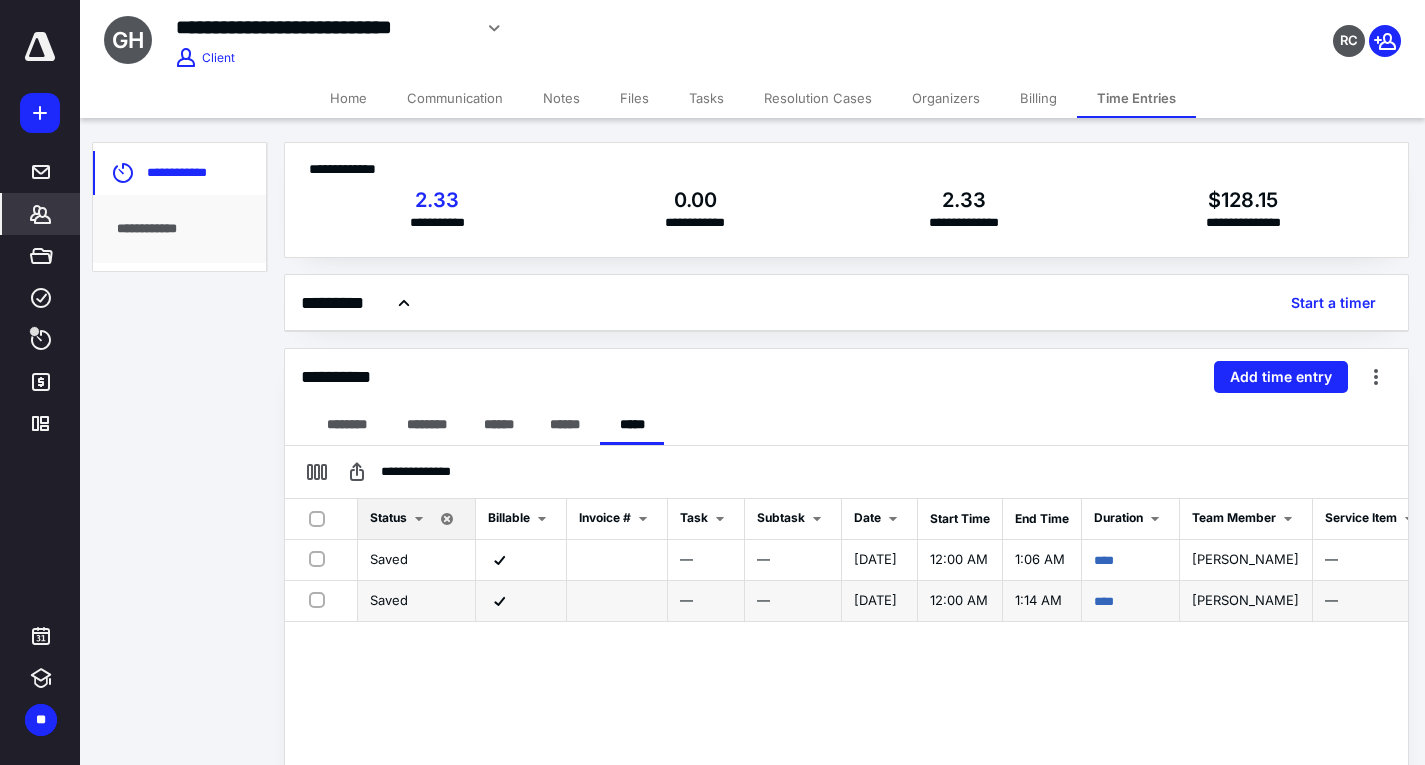 click on "****" at bounding box center [1131, 601] 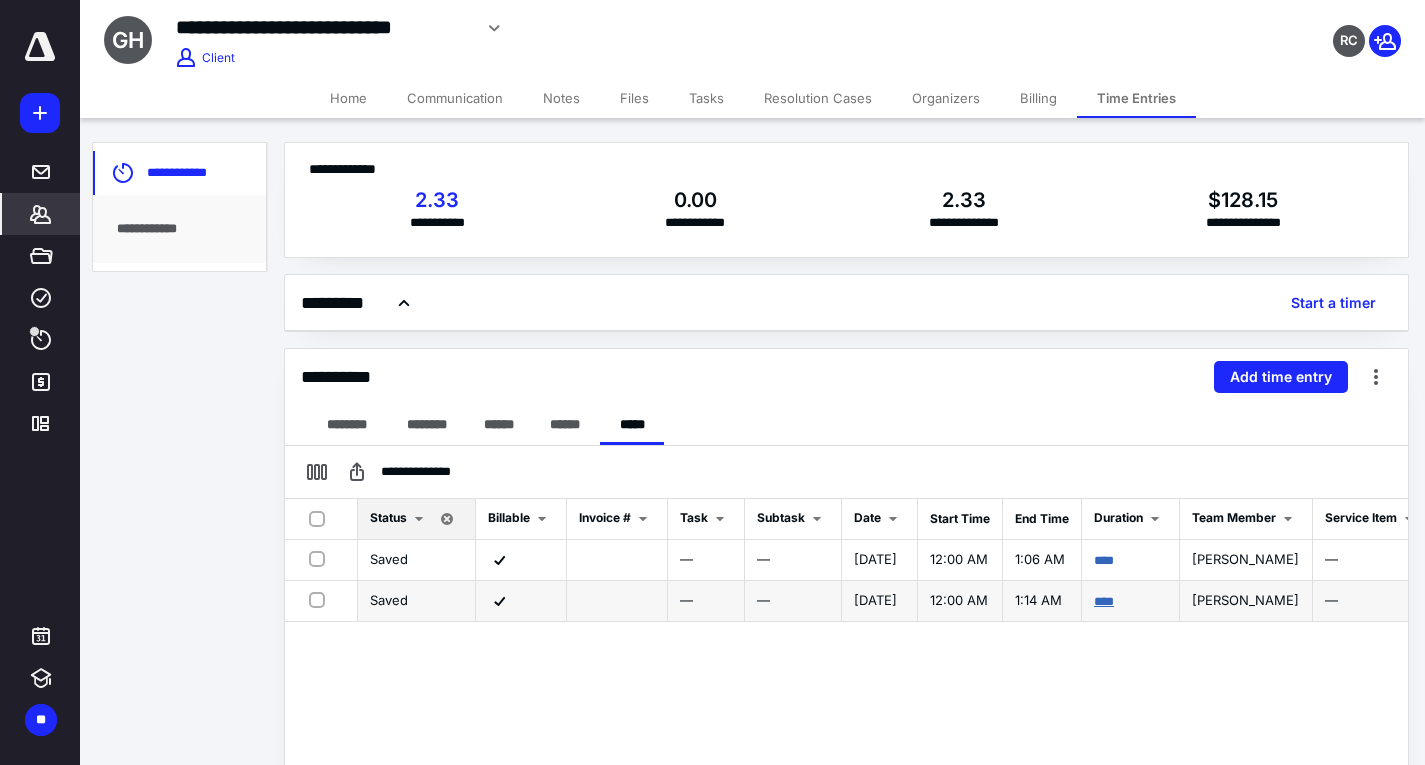 click on "****" at bounding box center (1104, 601) 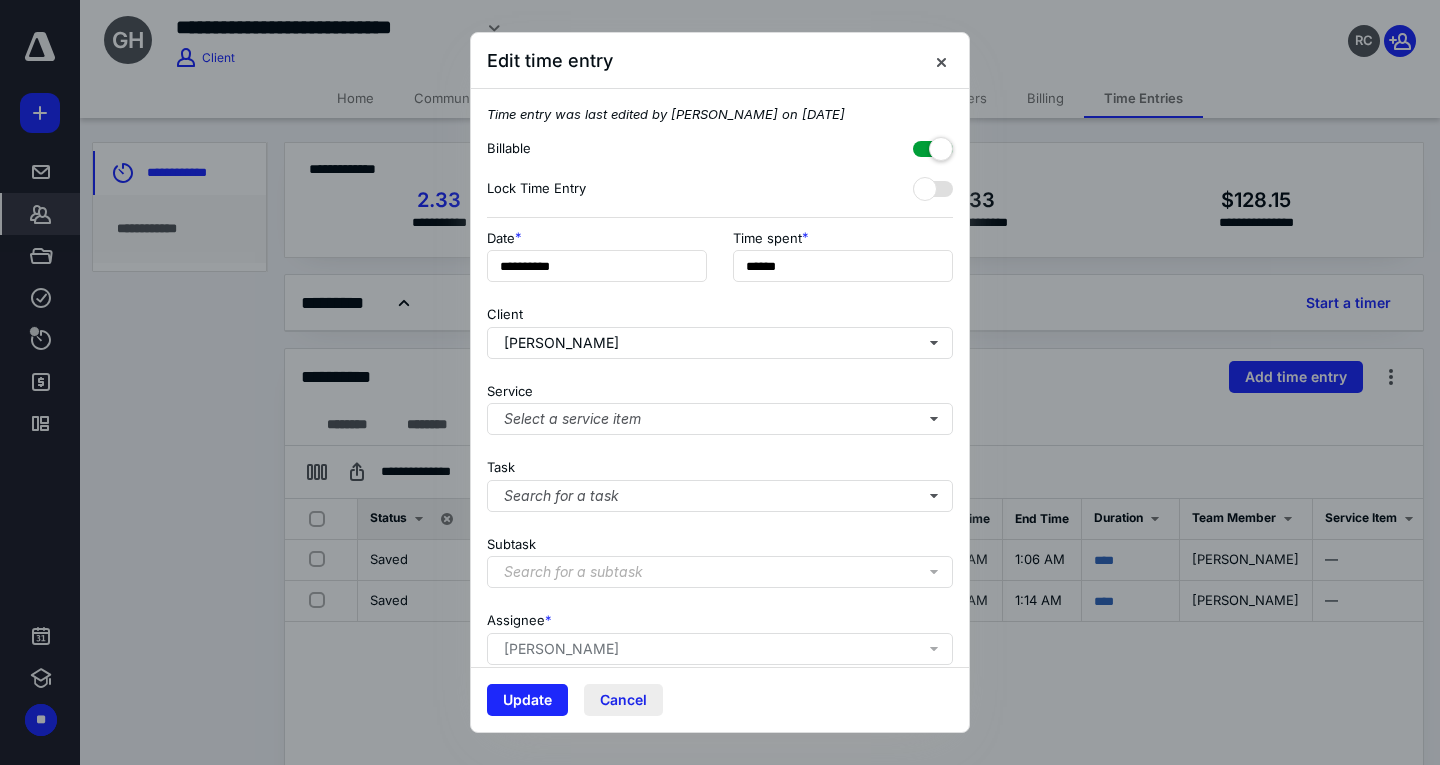 click on "Cancel" at bounding box center [623, 700] 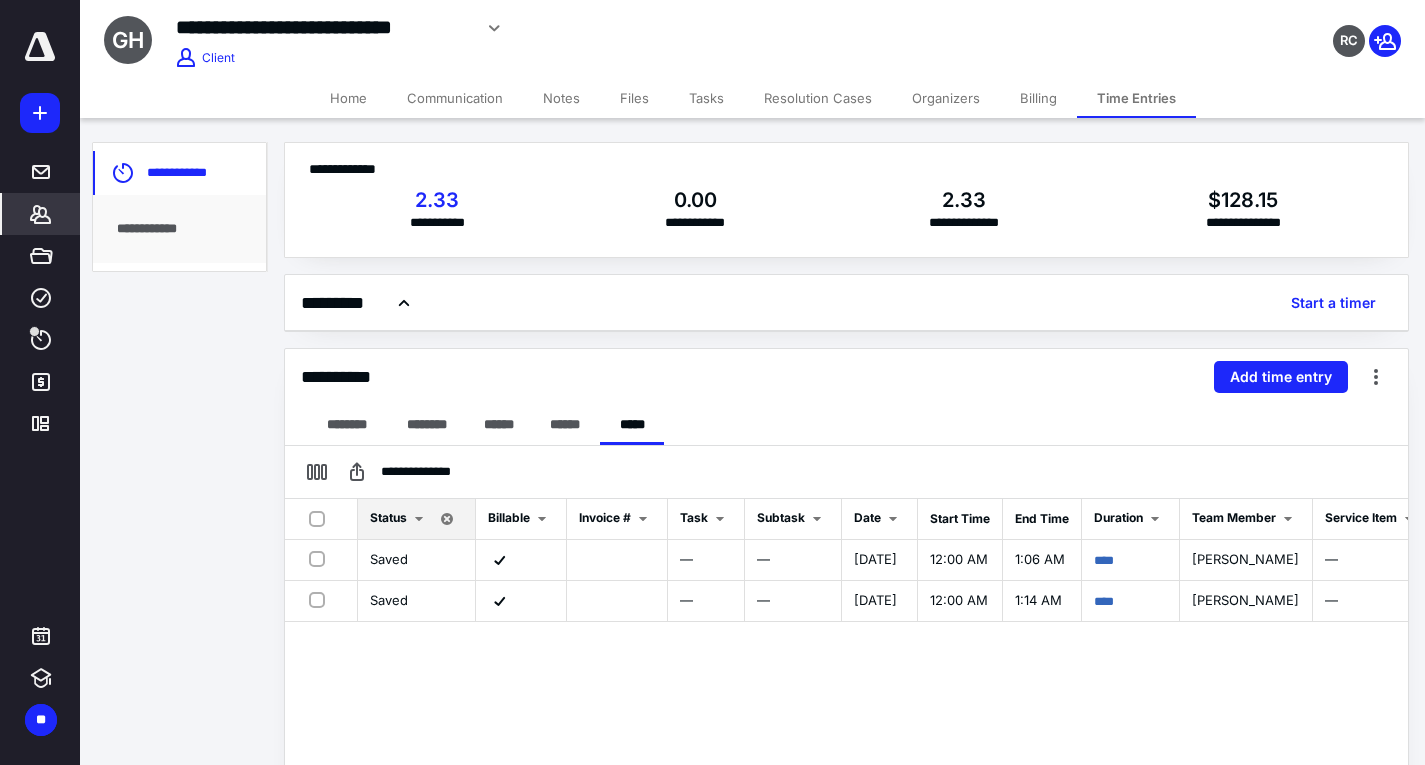 click on "Billing" at bounding box center (1038, 98) 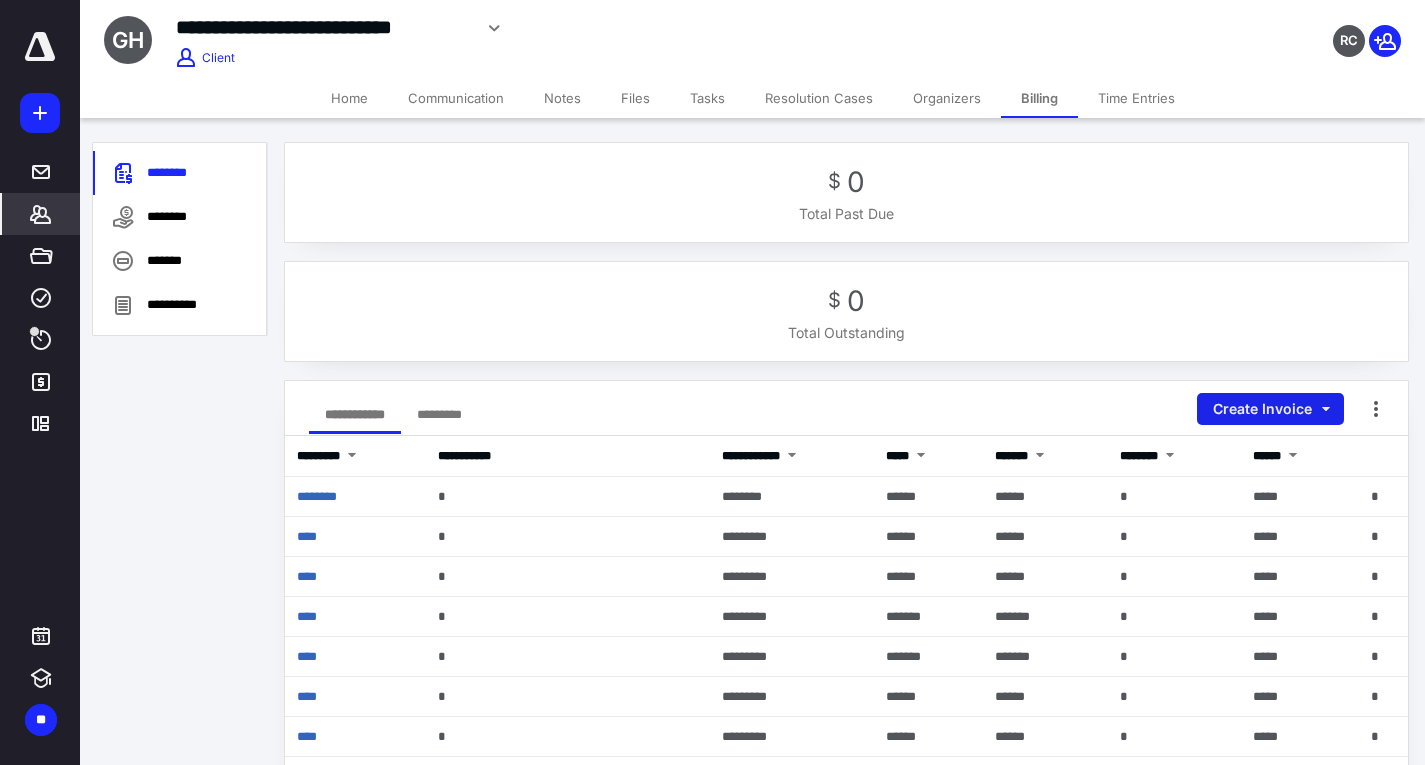 click on "Create Invoice" at bounding box center [1270, 409] 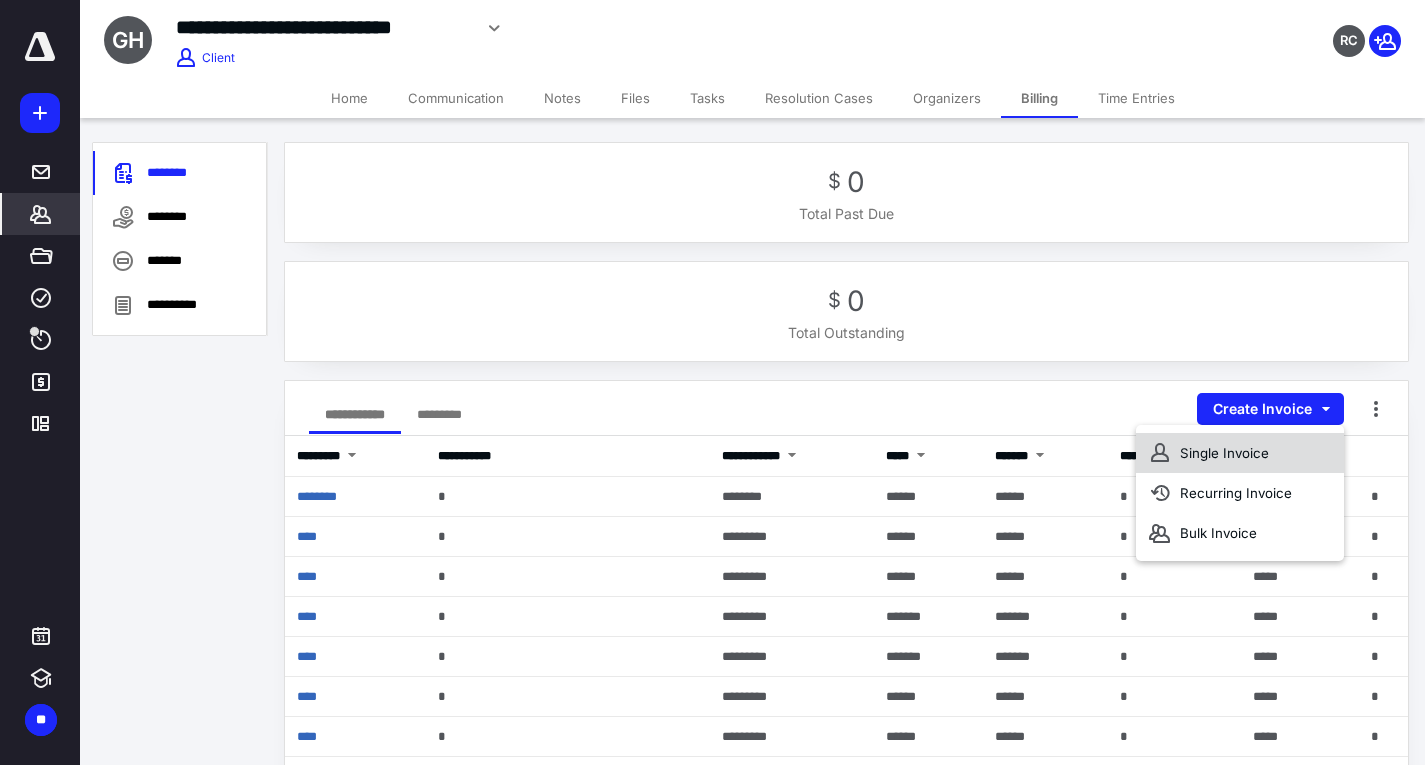 click on "Single Invoice" at bounding box center (1240, 453) 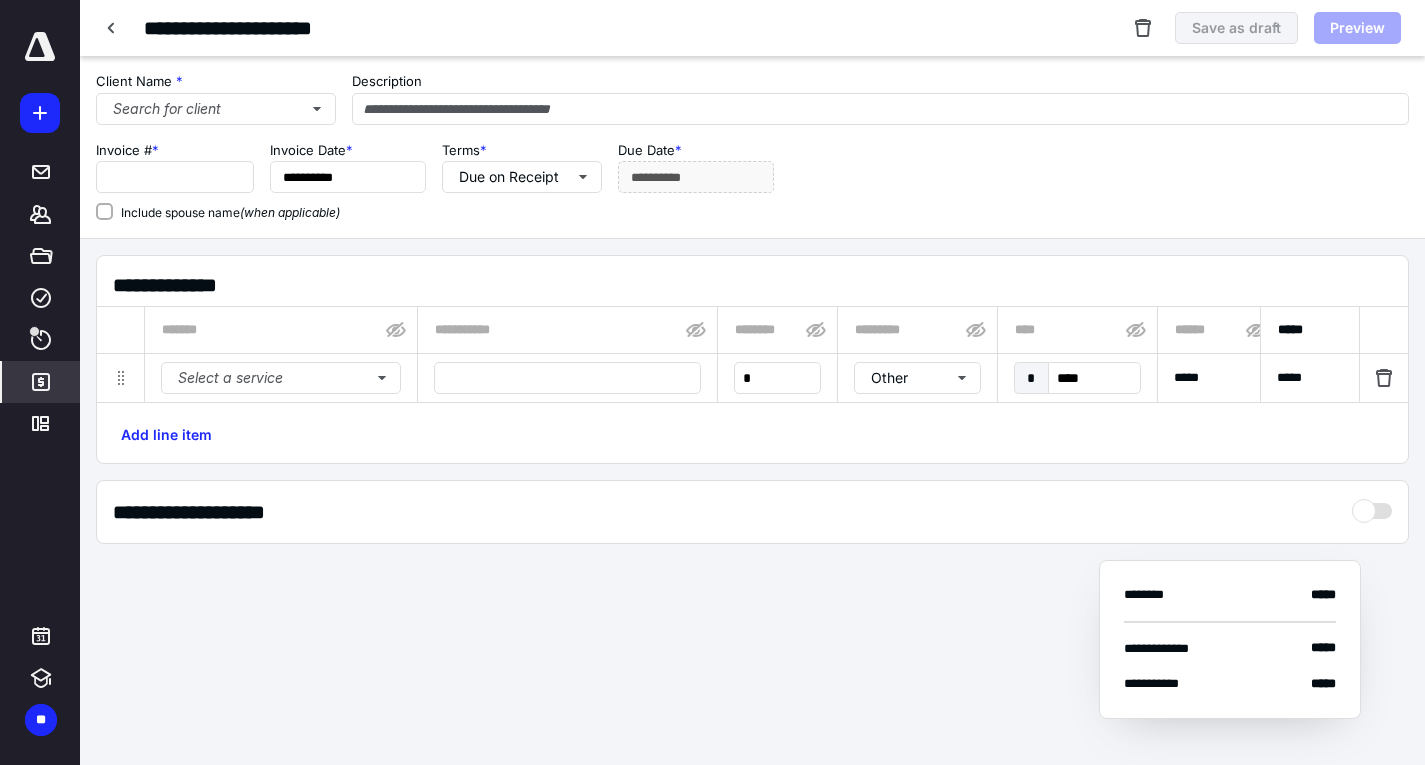 type on "********" 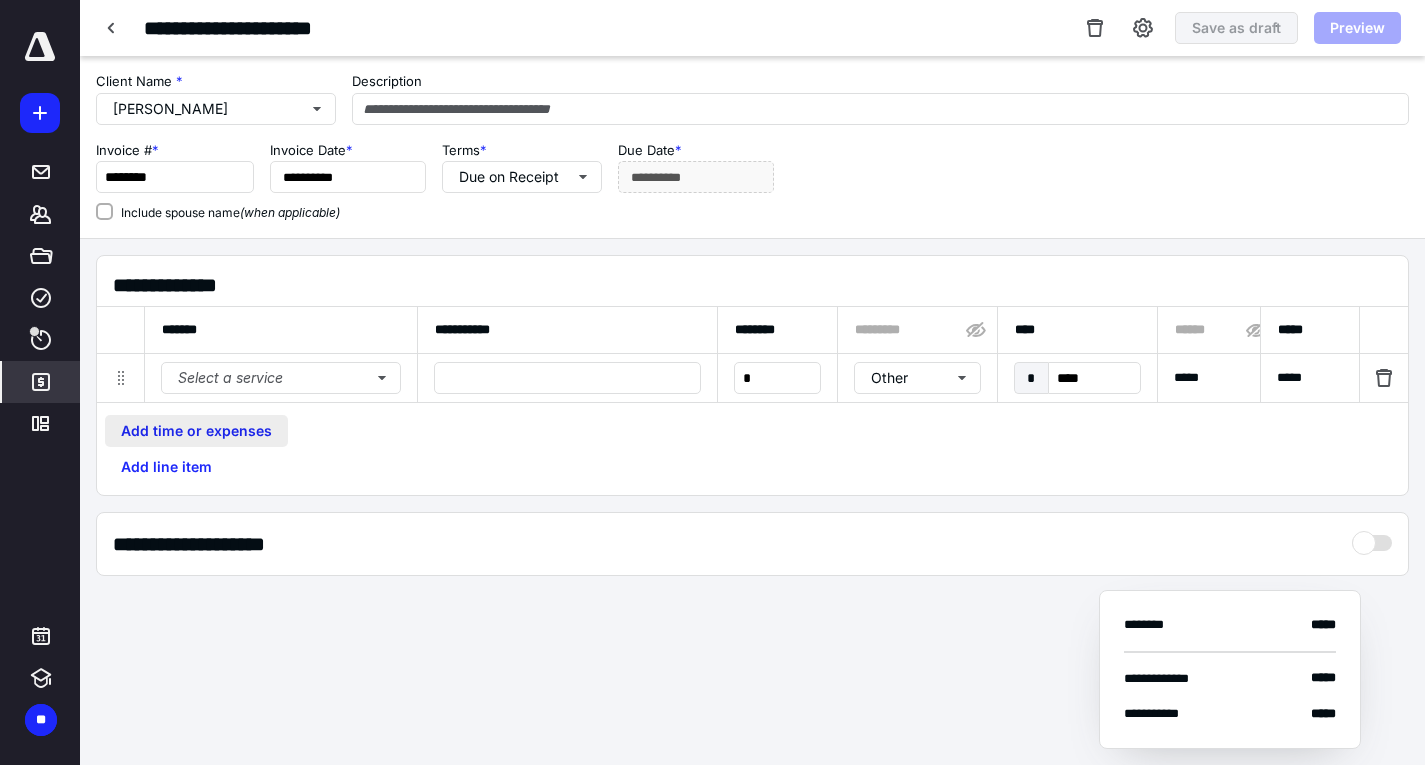 click on "Add time or expenses" at bounding box center [196, 431] 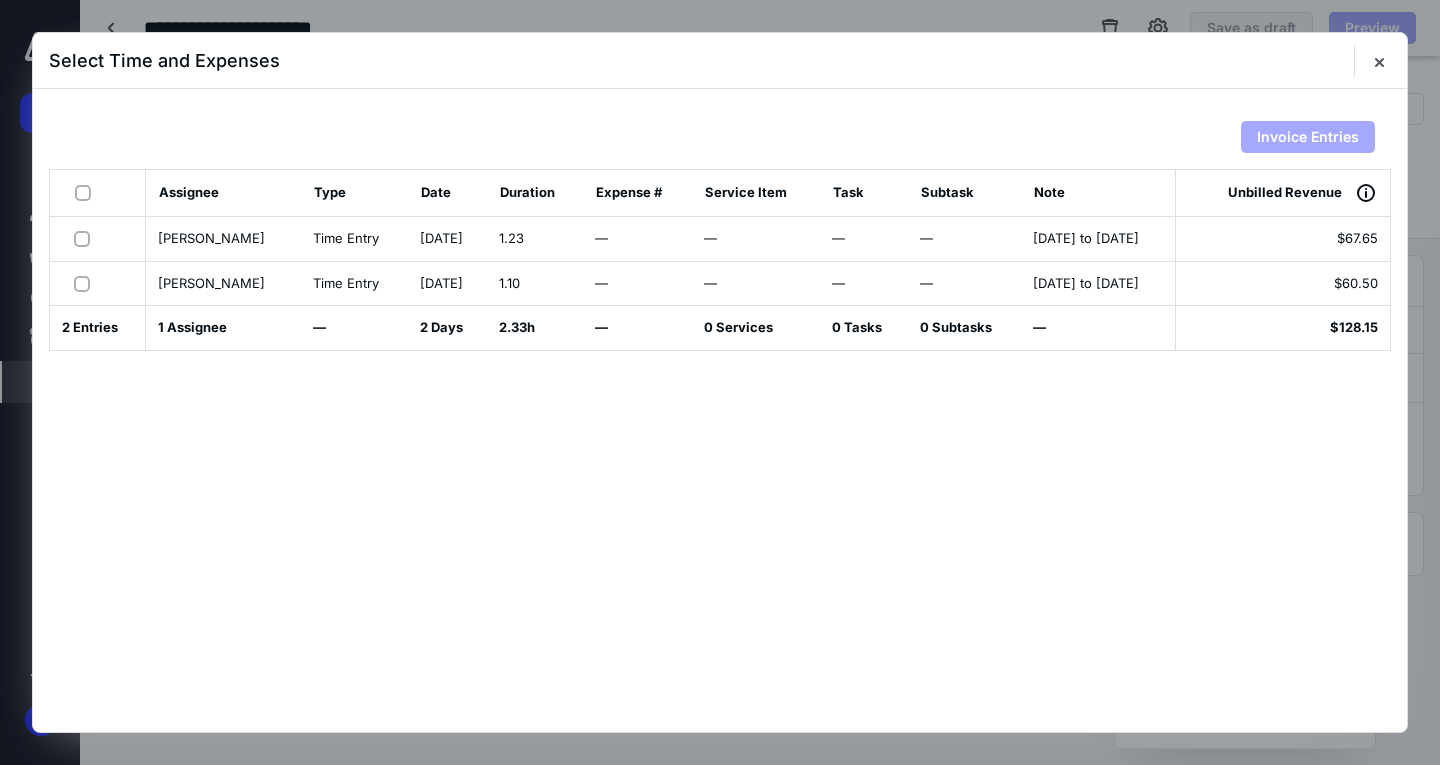 click at bounding box center [87, 192] 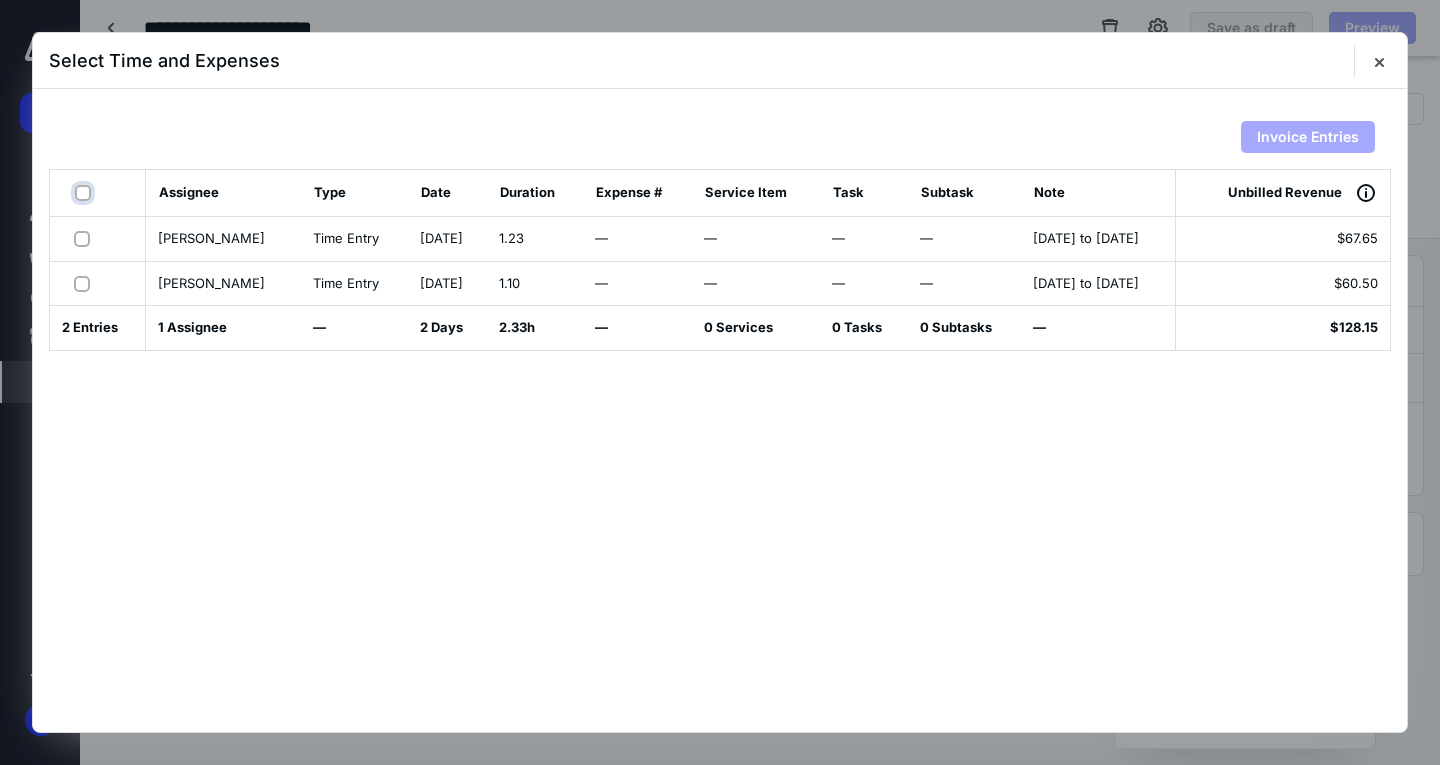 click at bounding box center [85, 193] 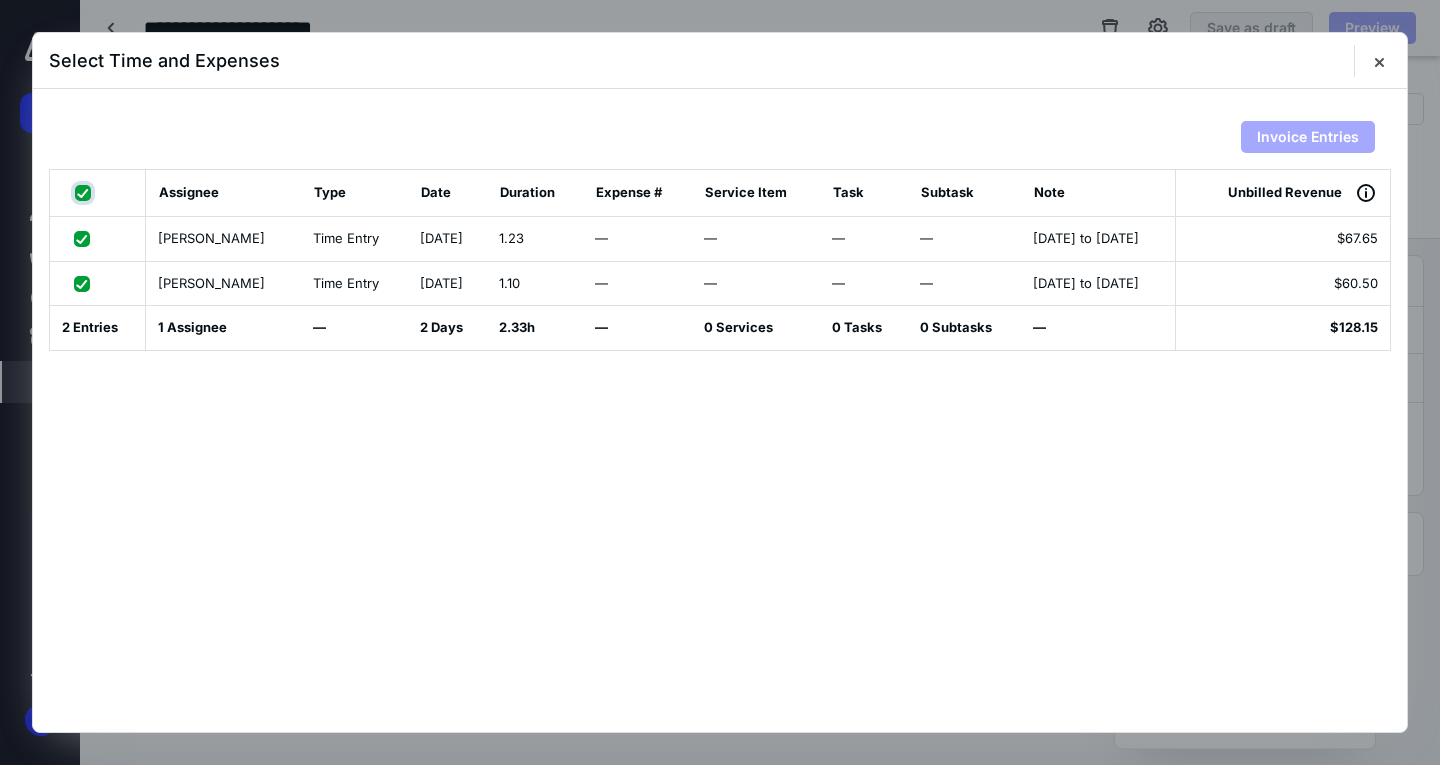 checkbox on "true" 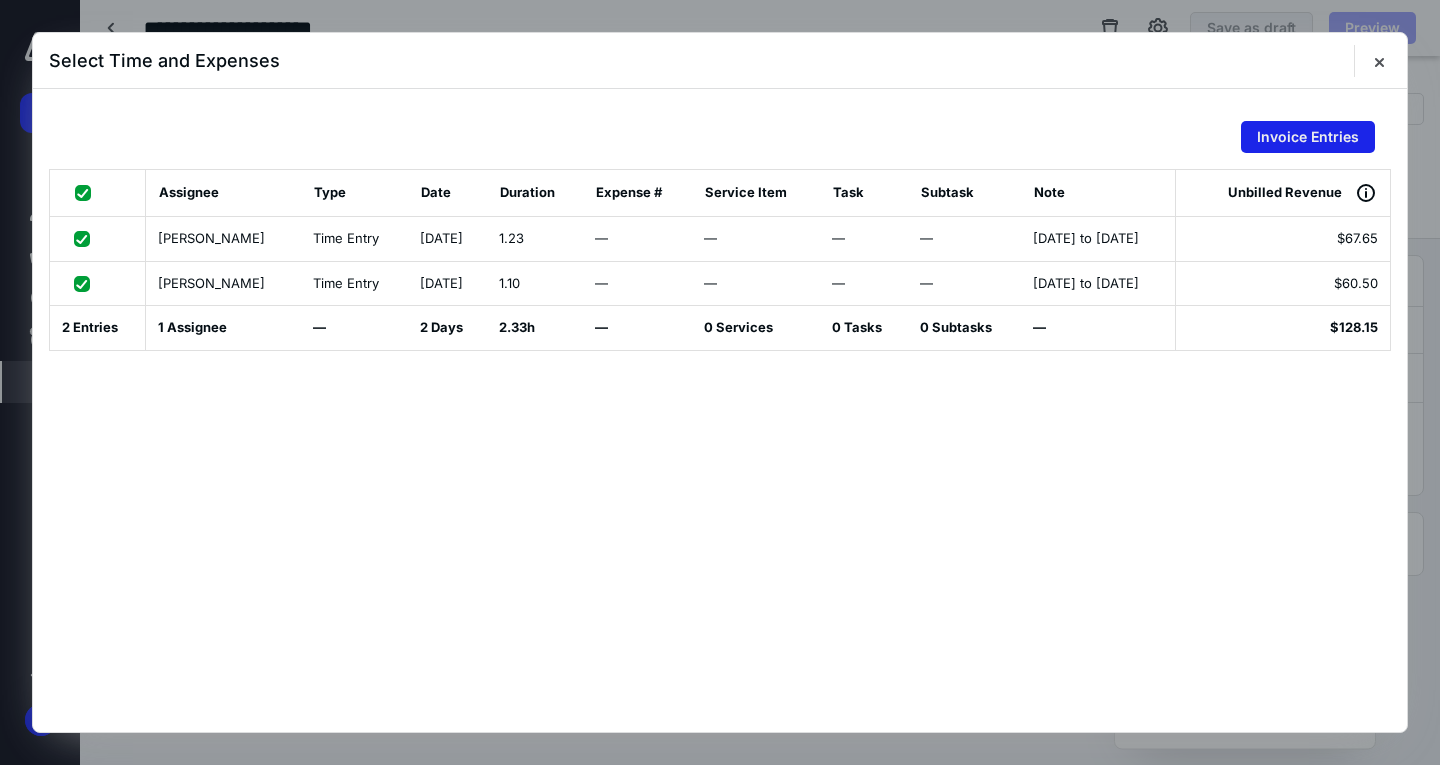 click on "Invoice Entries" at bounding box center (1308, 137) 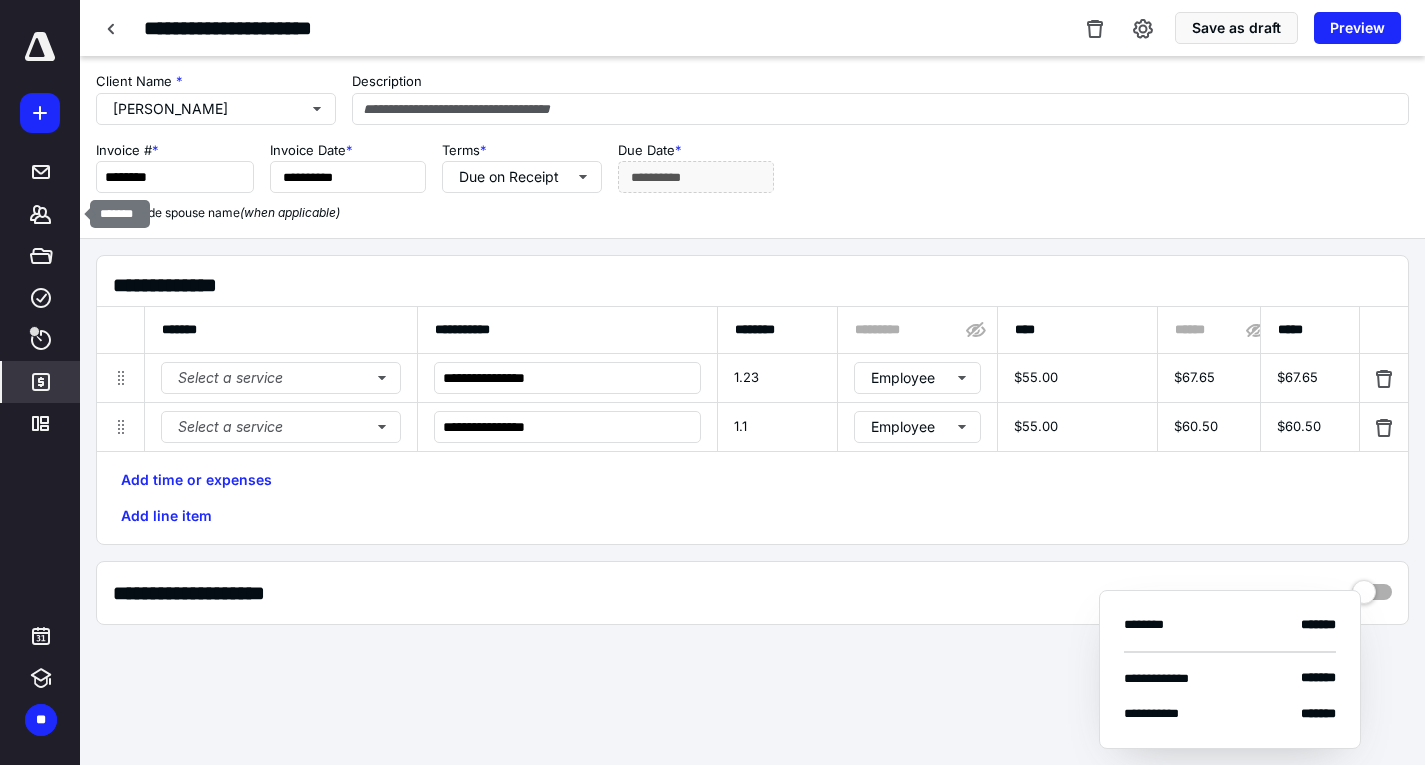 drag, startPoint x: 58, startPoint y: 207, endPoint x: 187, endPoint y: 247, distance: 135.05925 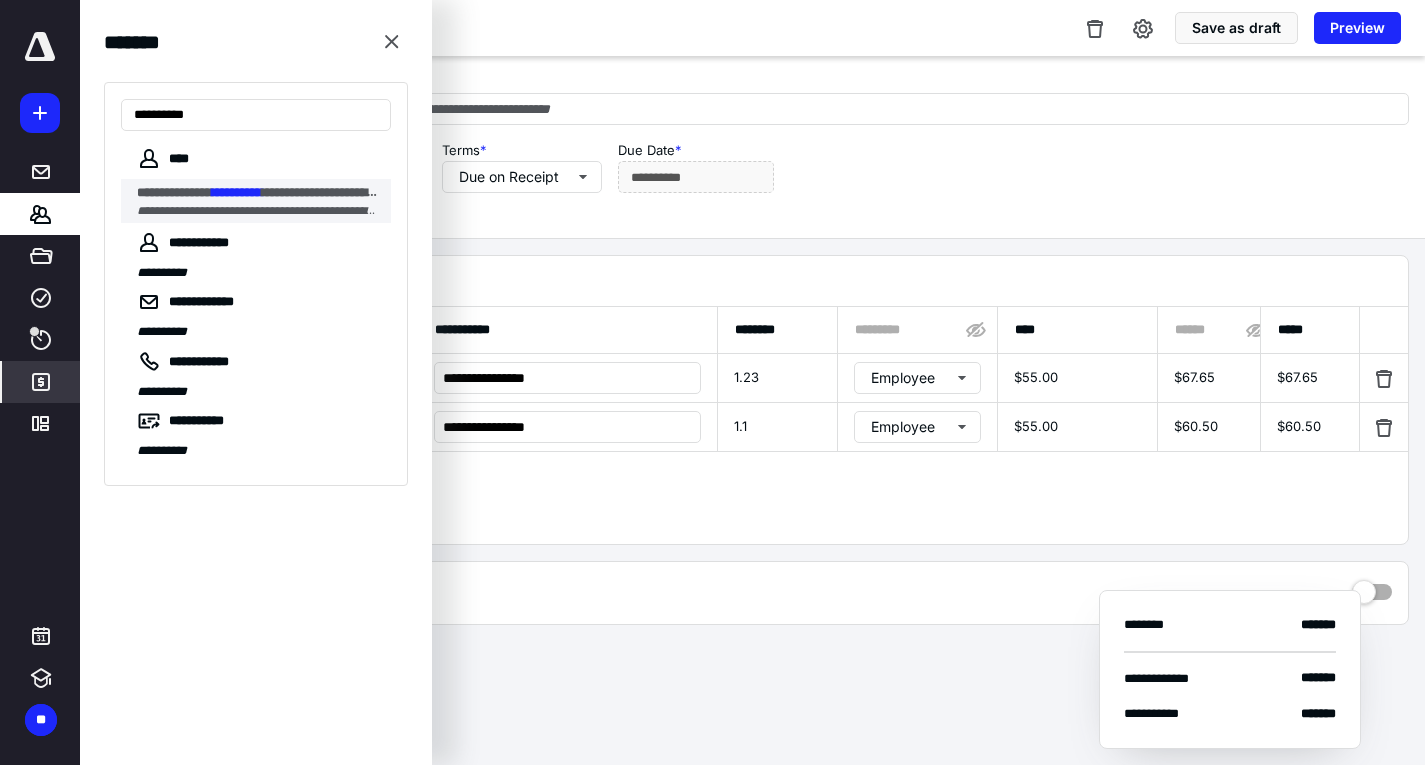 type on "**********" 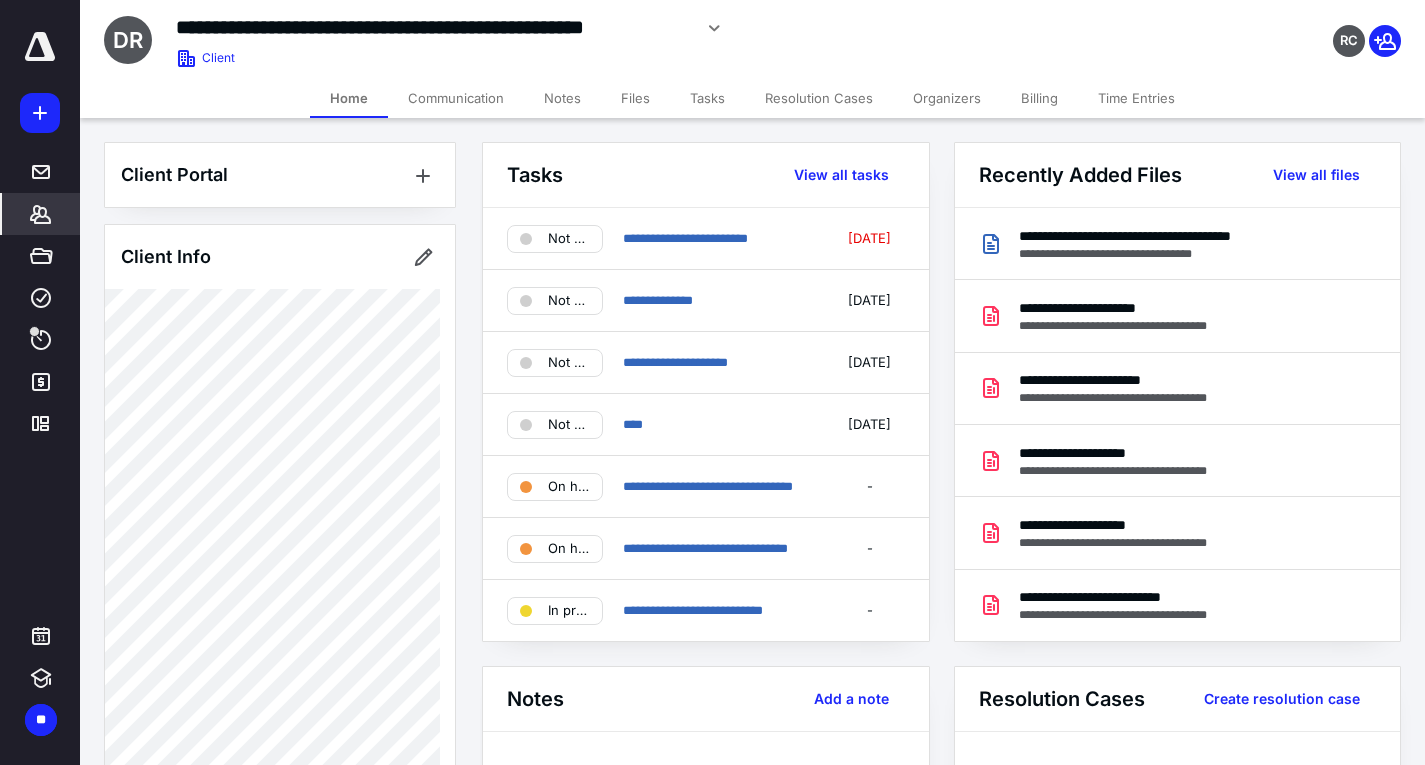 drag, startPoint x: 636, startPoint y: 102, endPoint x: 687, endPoint y: 133, distance: 59.682495 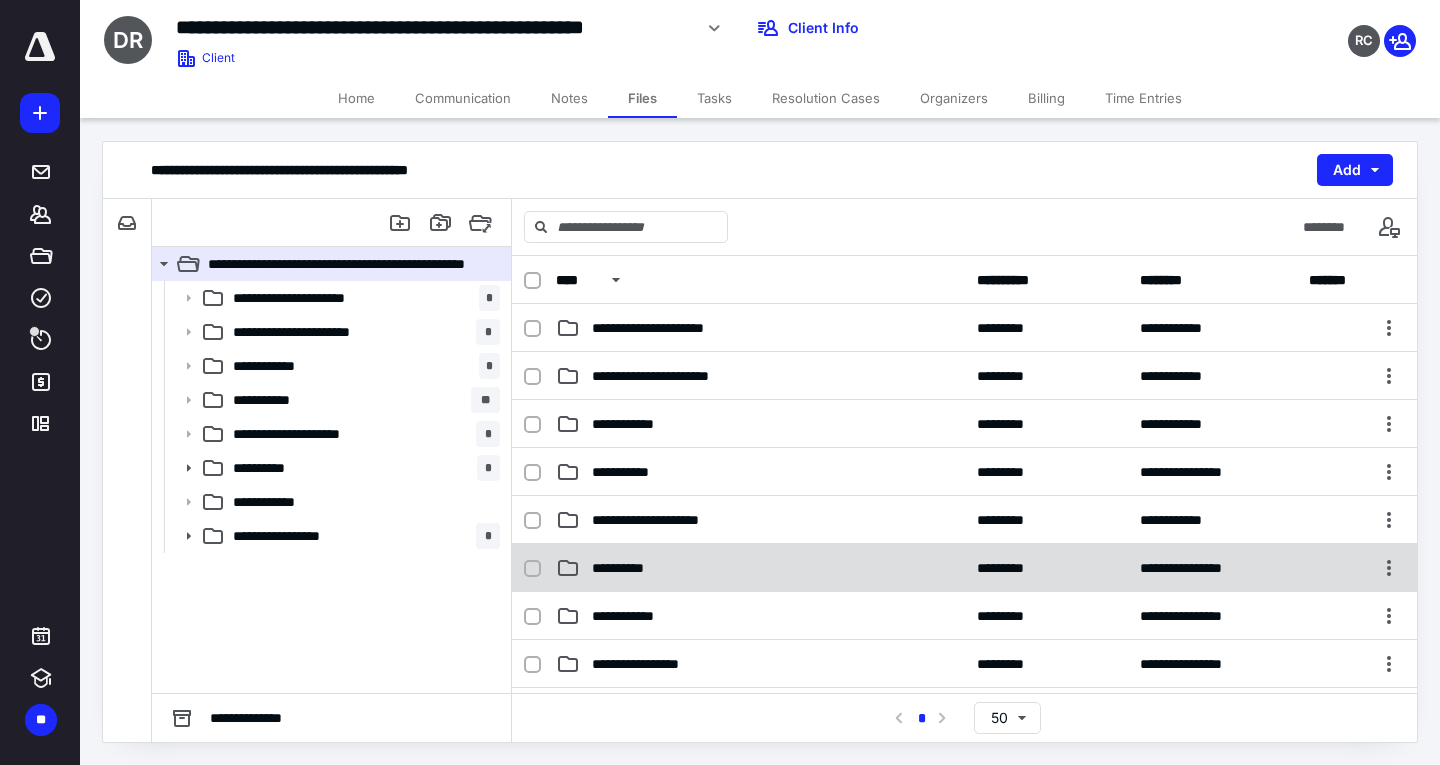 scroll, scrollTop: 295, scrollLeft: 0, axis: vertical 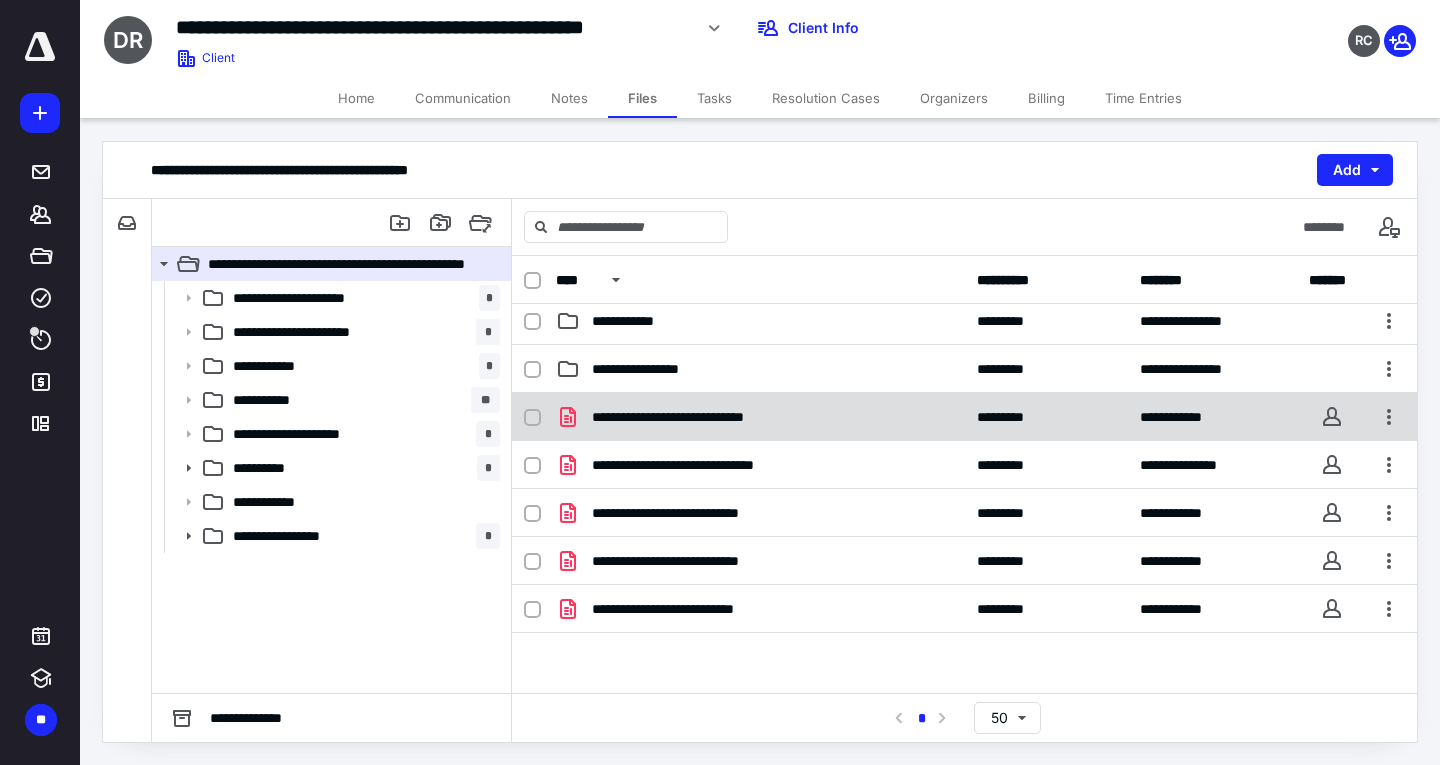 click 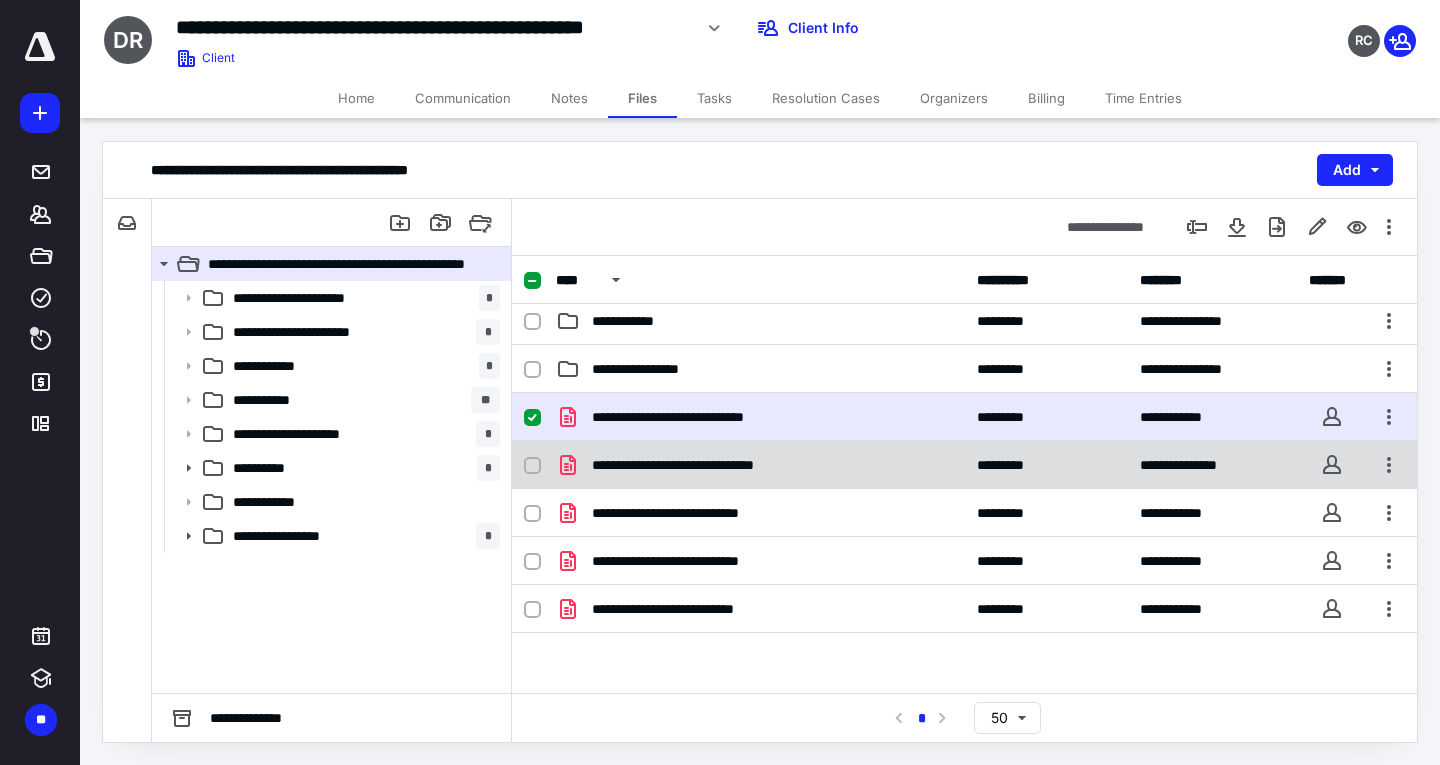 click at bounding box center (532, 466) 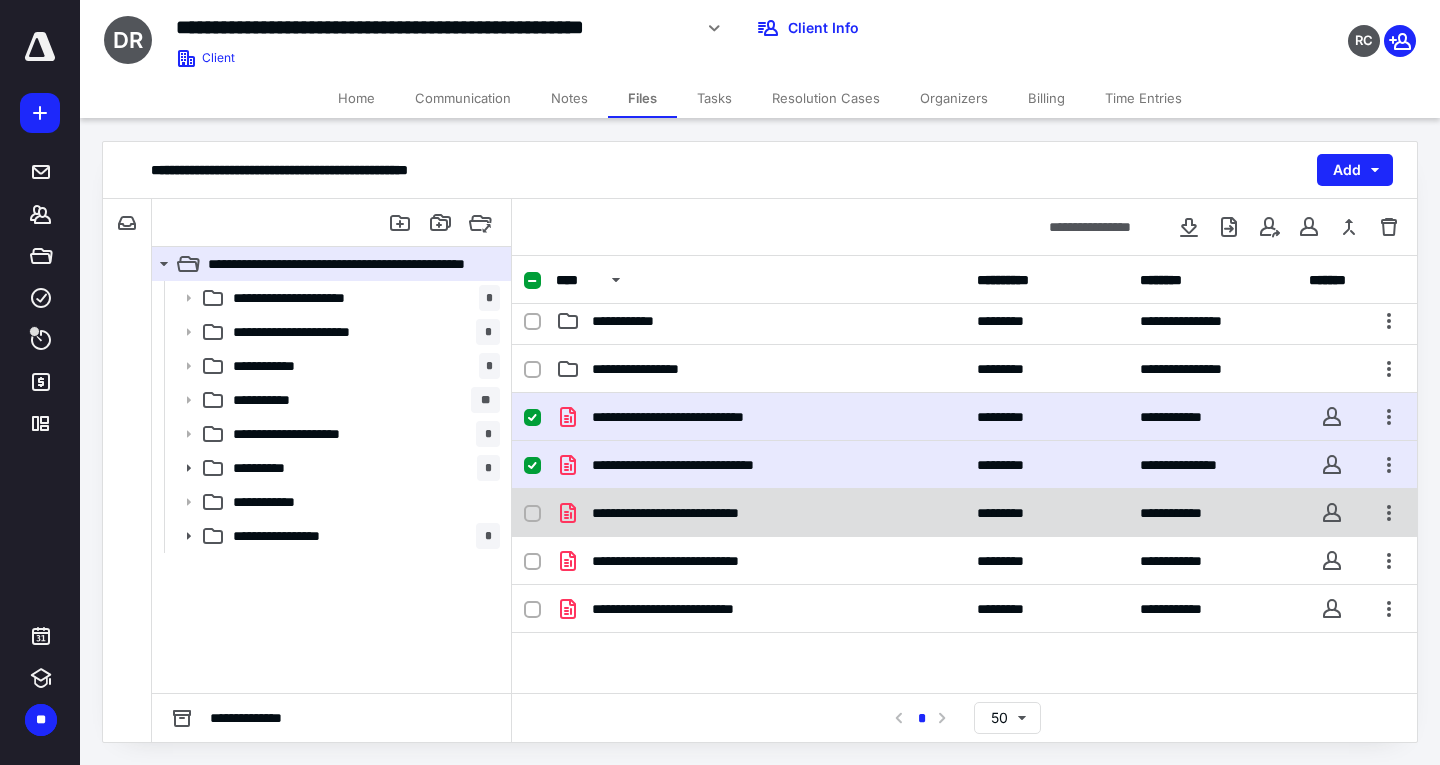 click at bounding box center [532, 514] 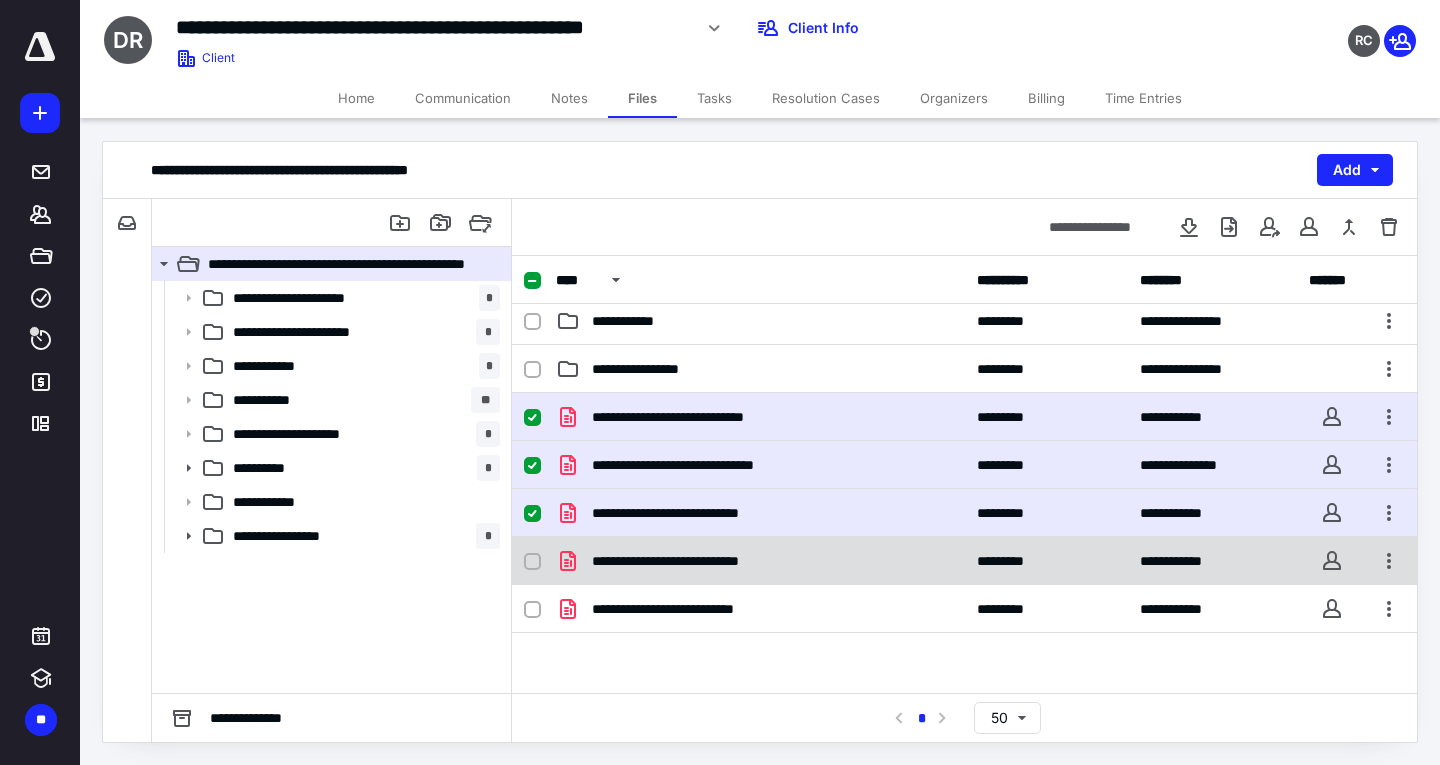 click at bounding box center (532, 562) 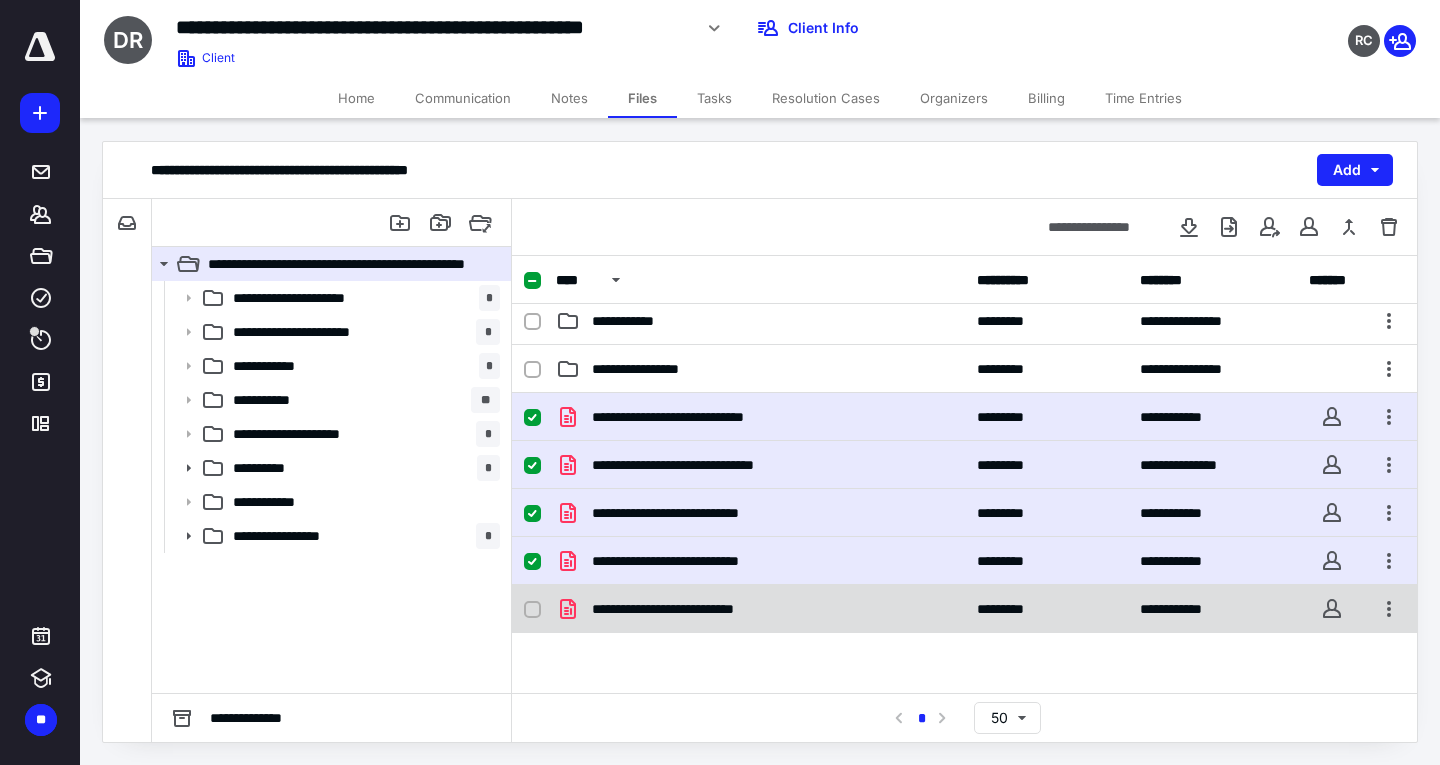 click at bounding box center [532, 610] 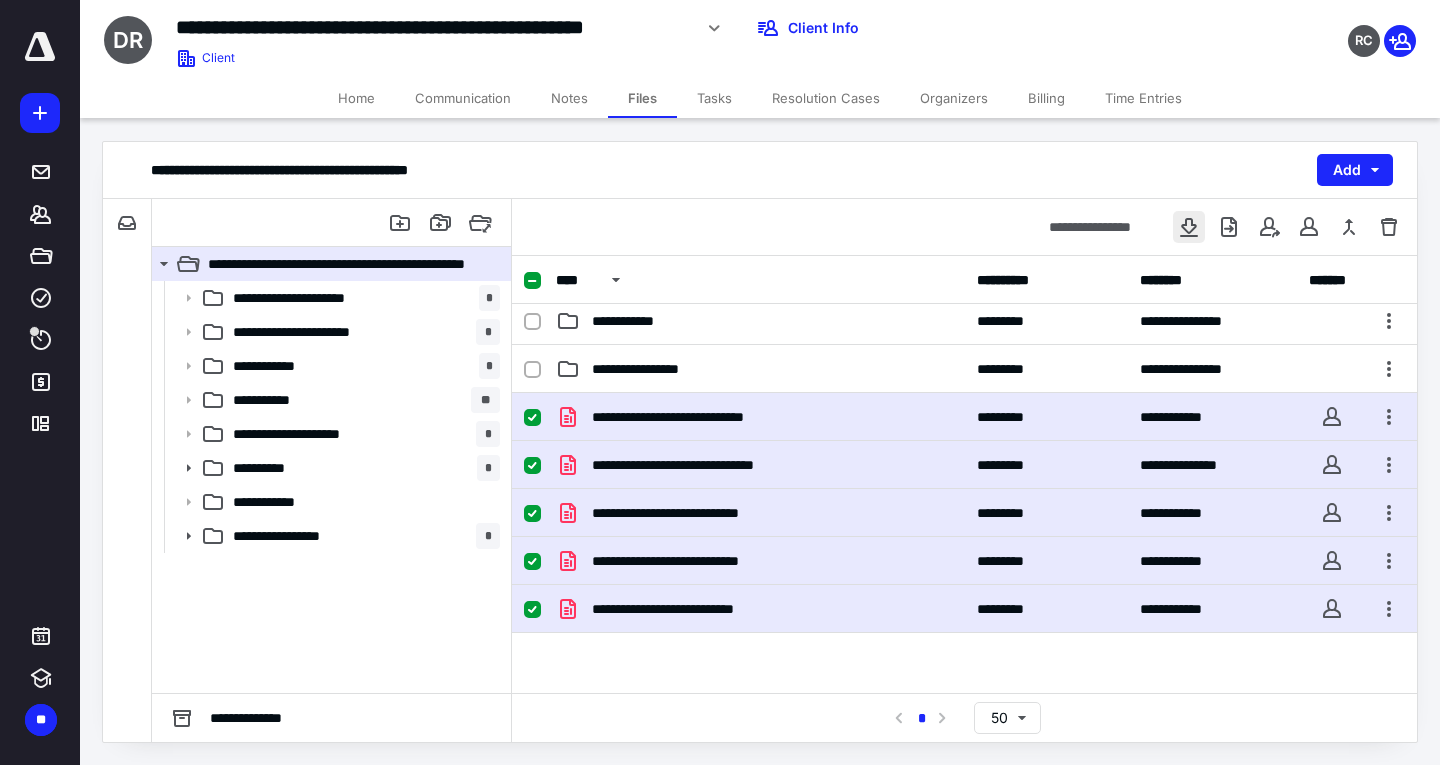 click at bounding box center [1189, 227] 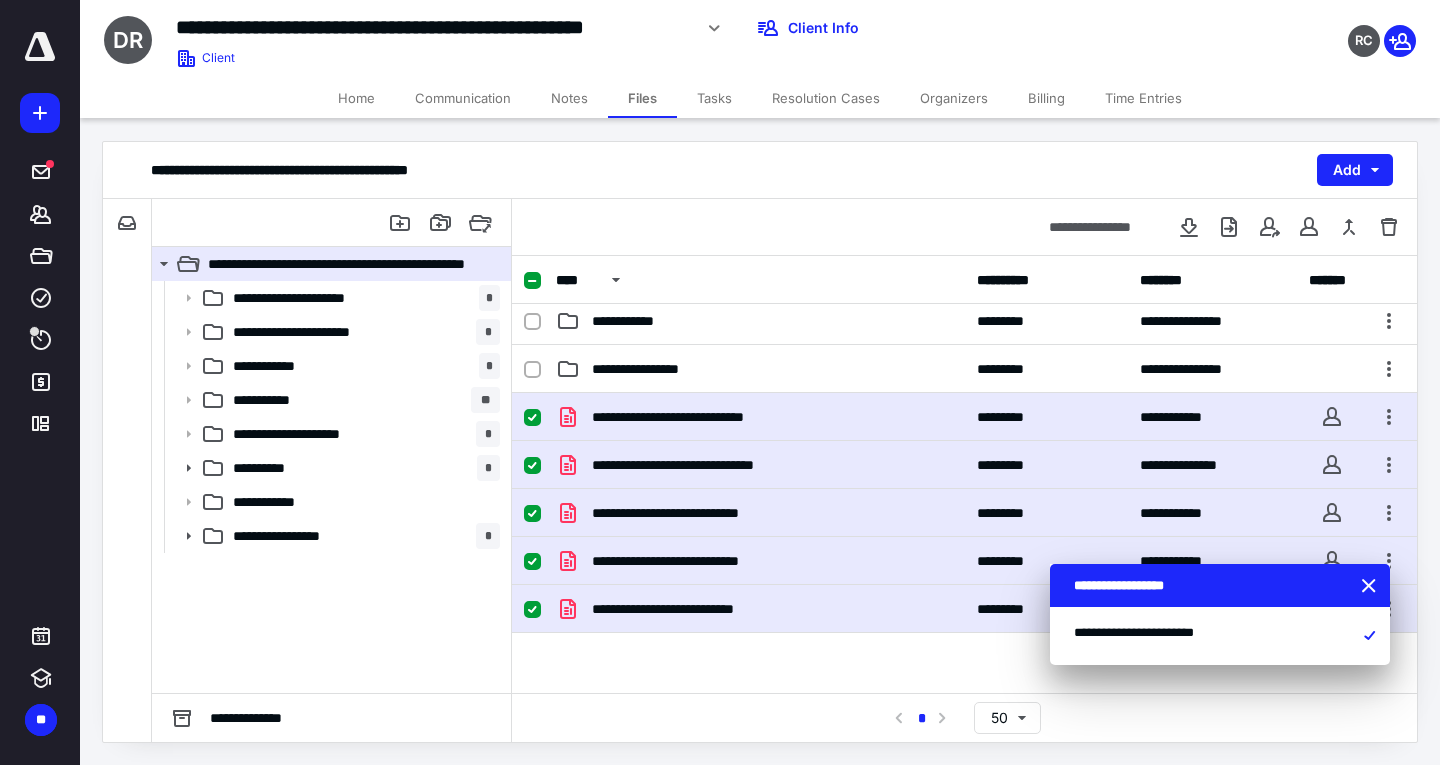 click on "**********" at bounding box center [964, 717] 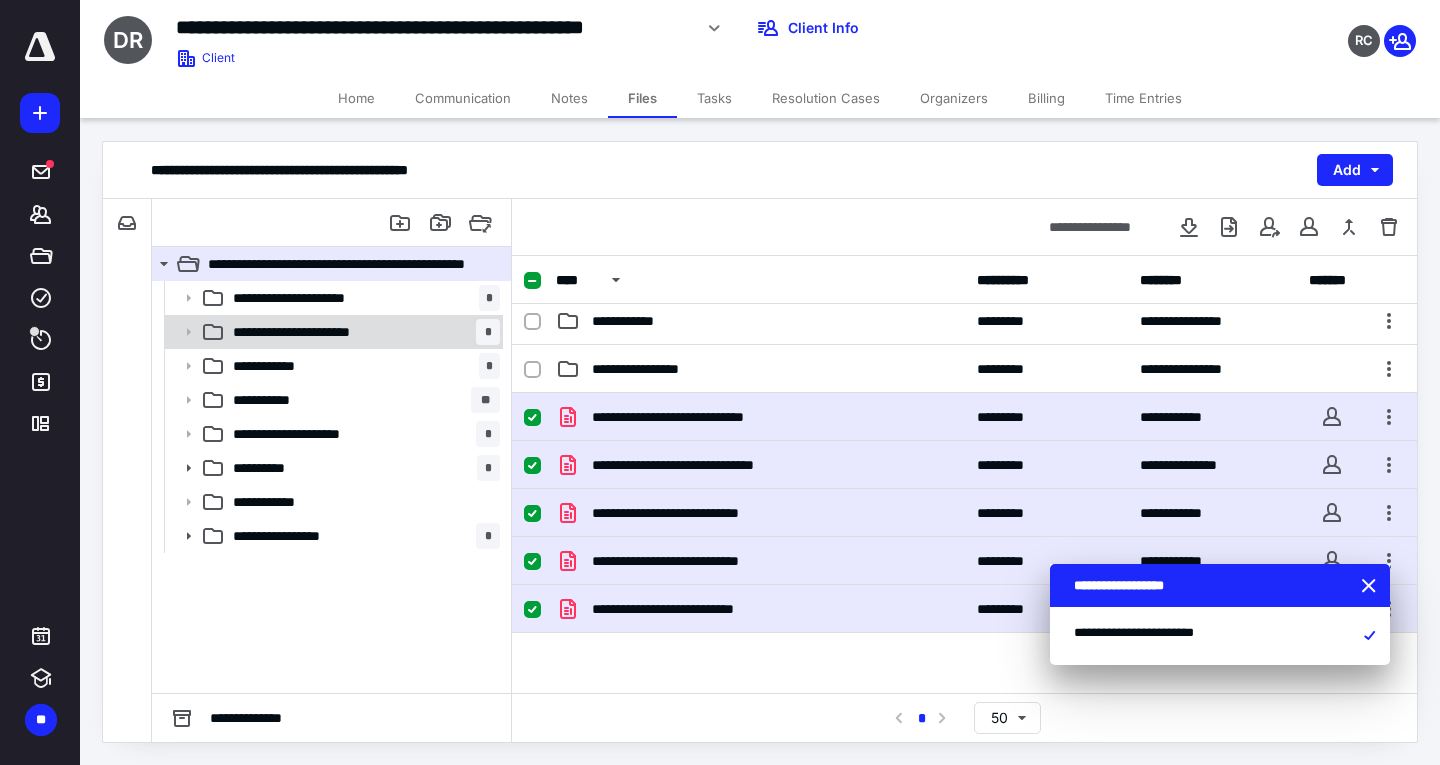 click 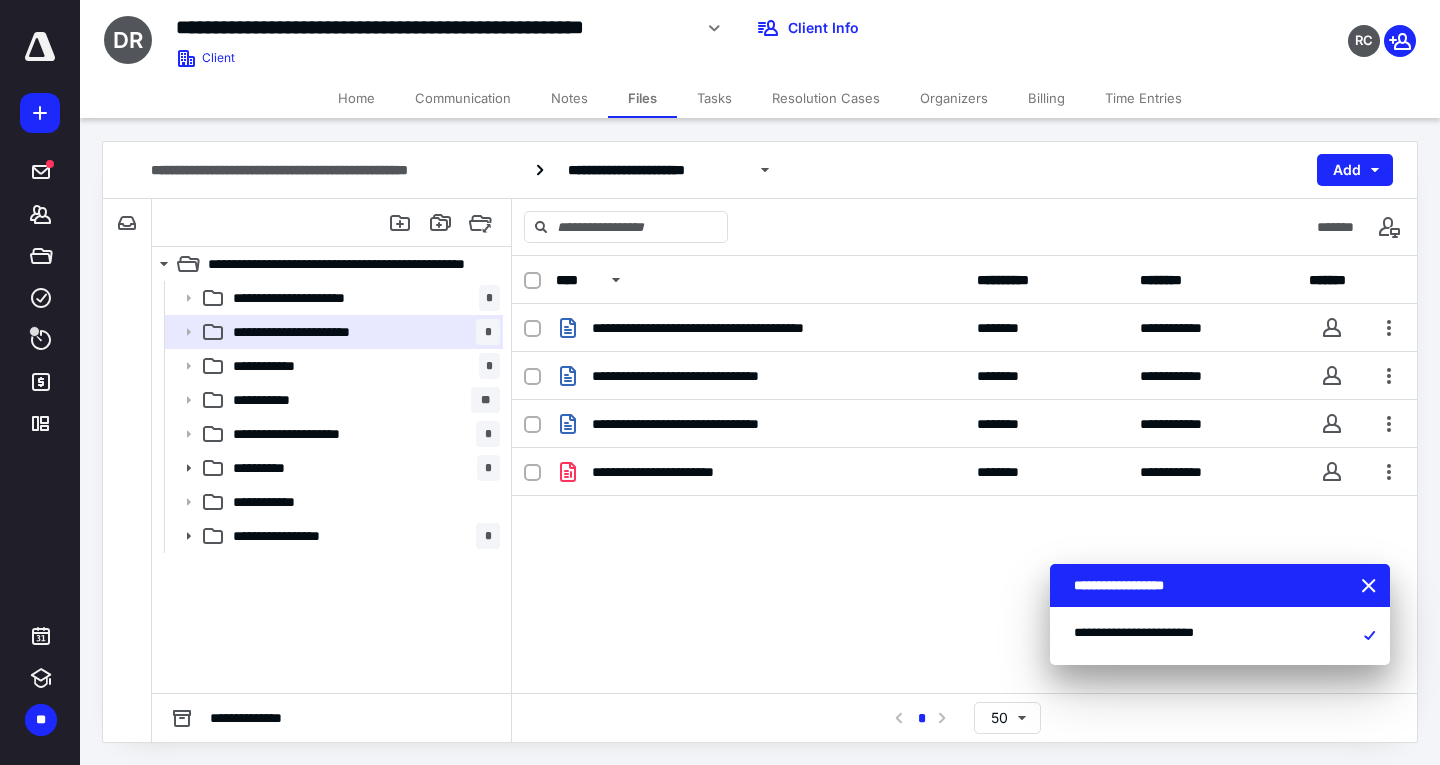 click at bounding box center [532, 281] 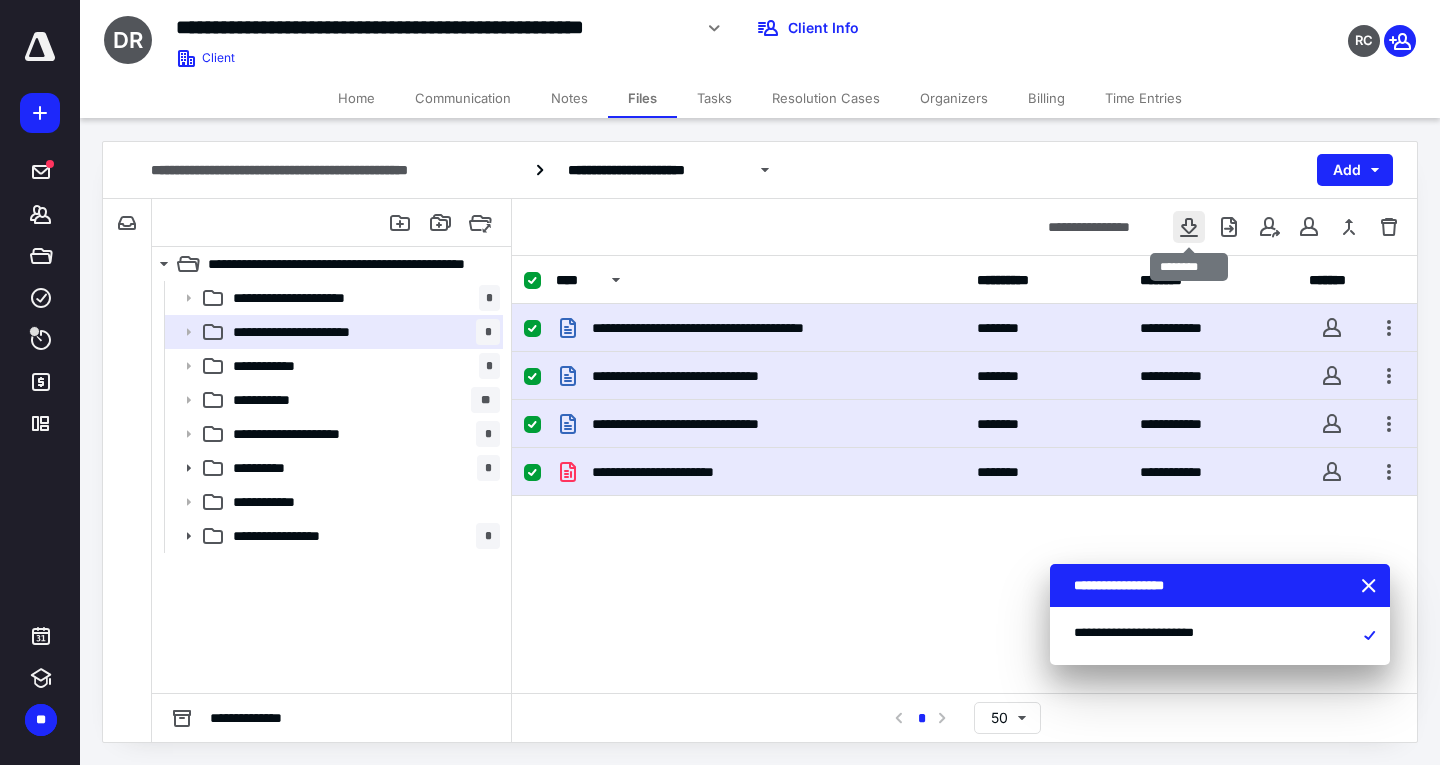 click at bounding box center (1189, 227) 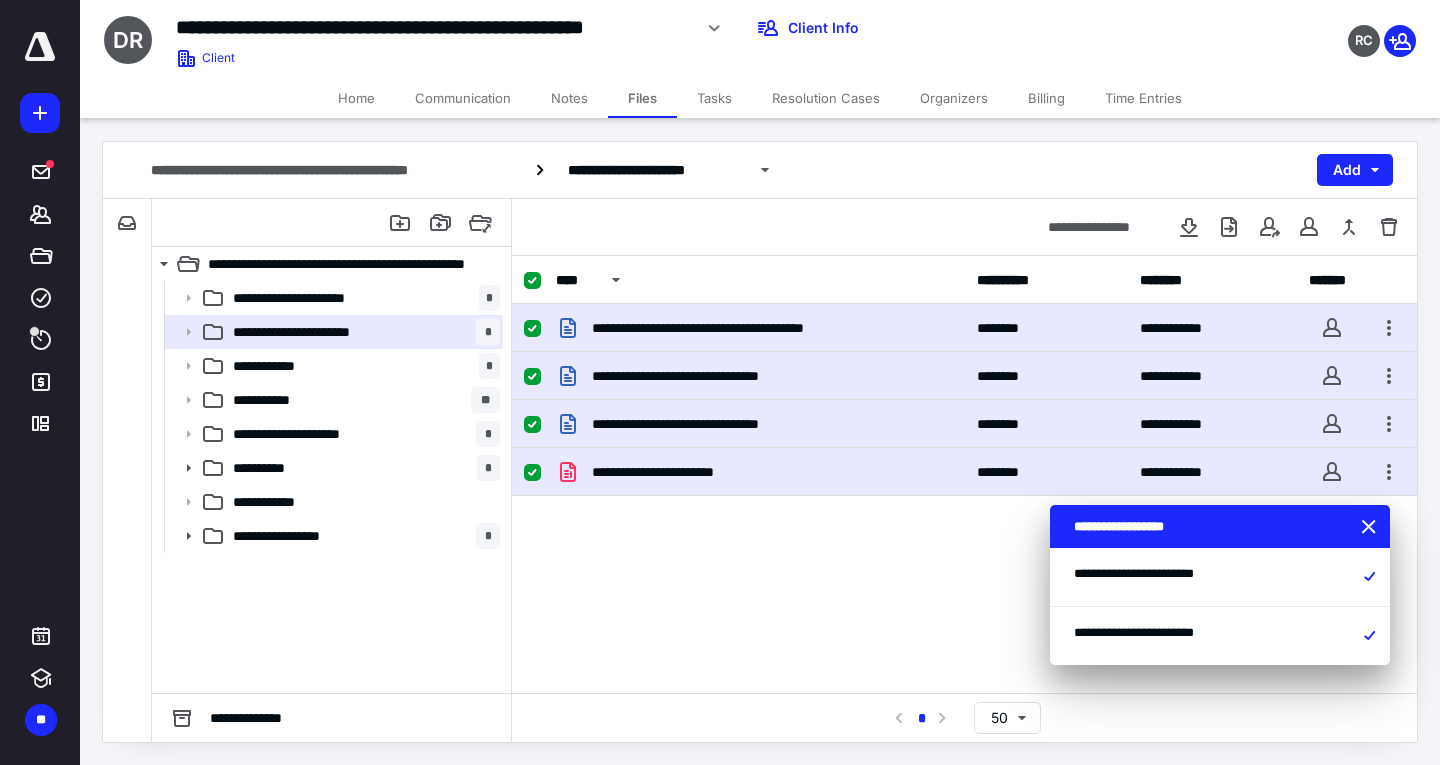 click on "**********" at bounding box center (964, 717) 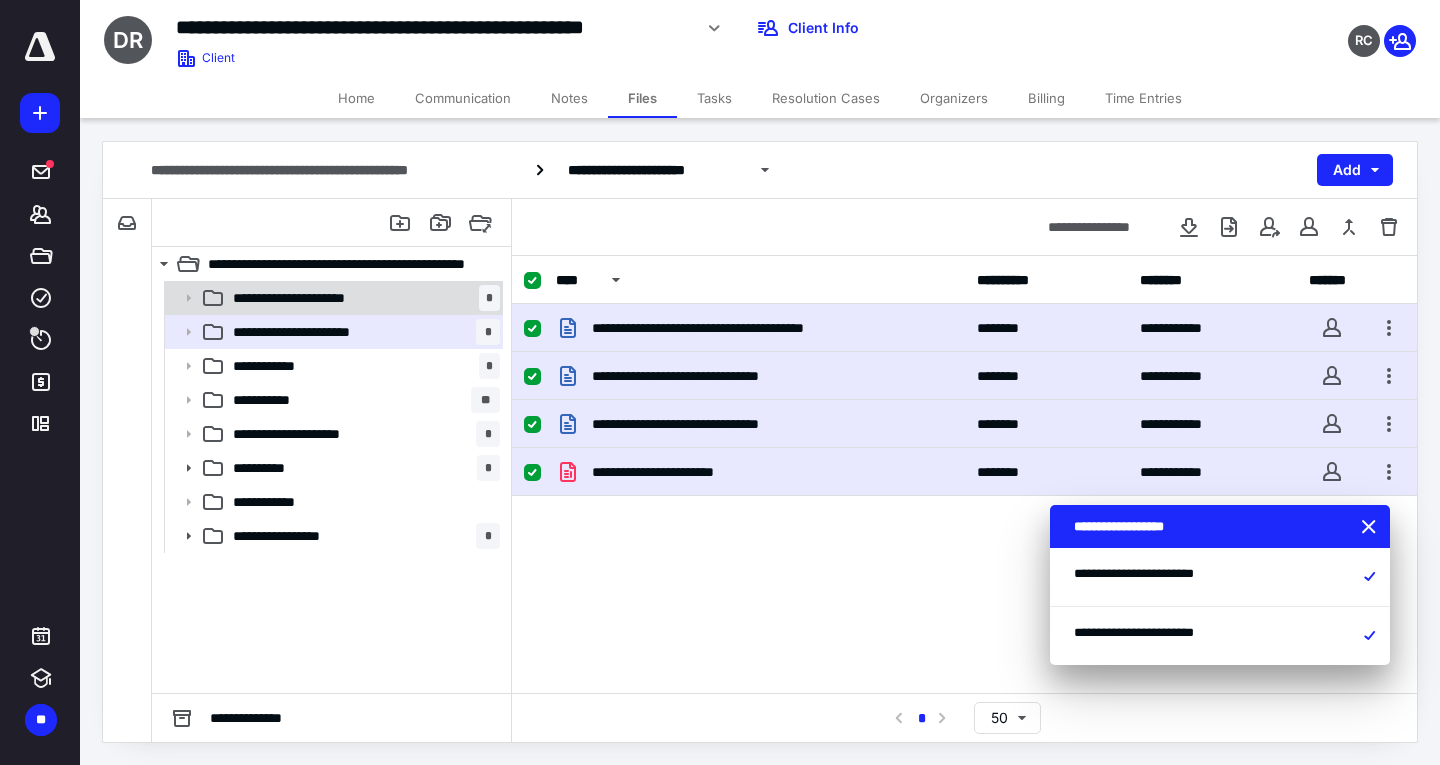 click 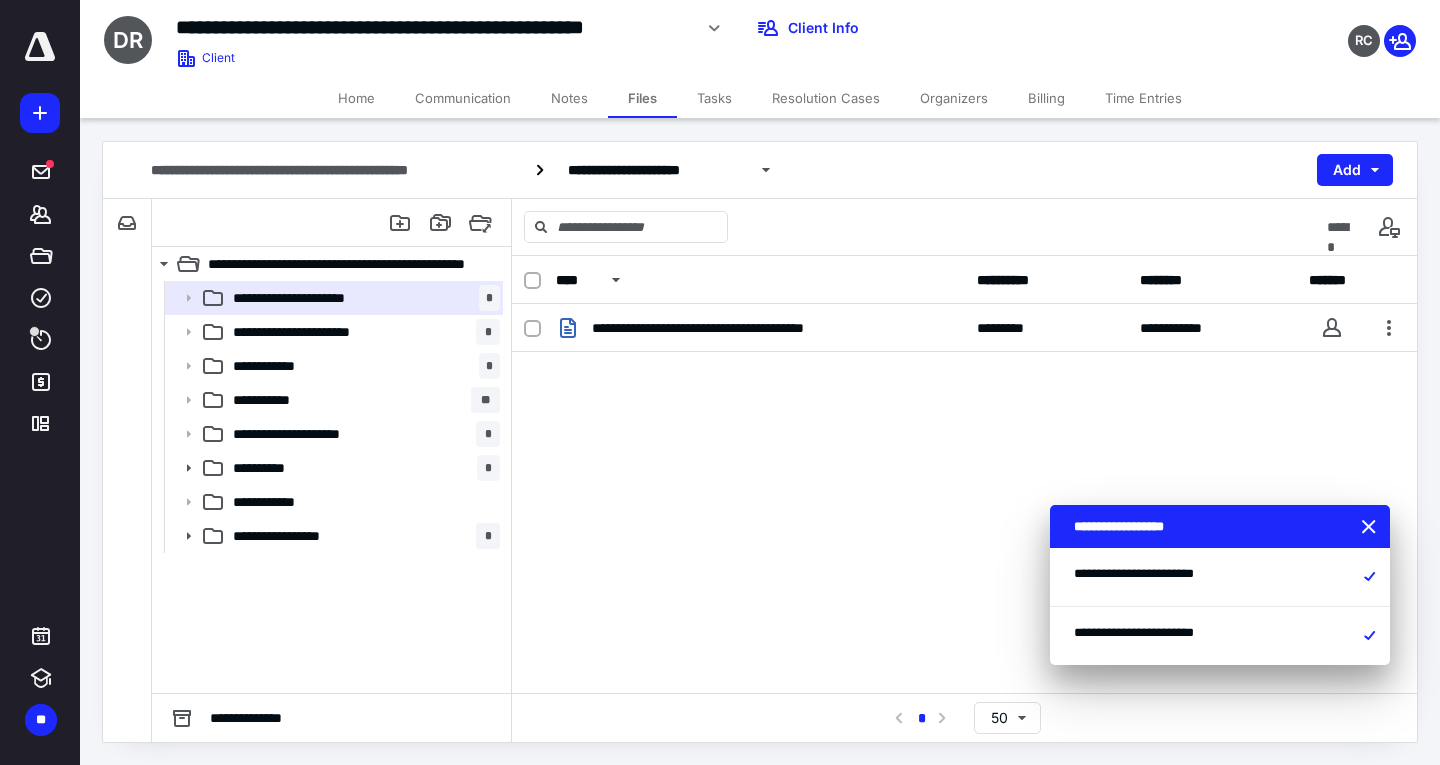 click 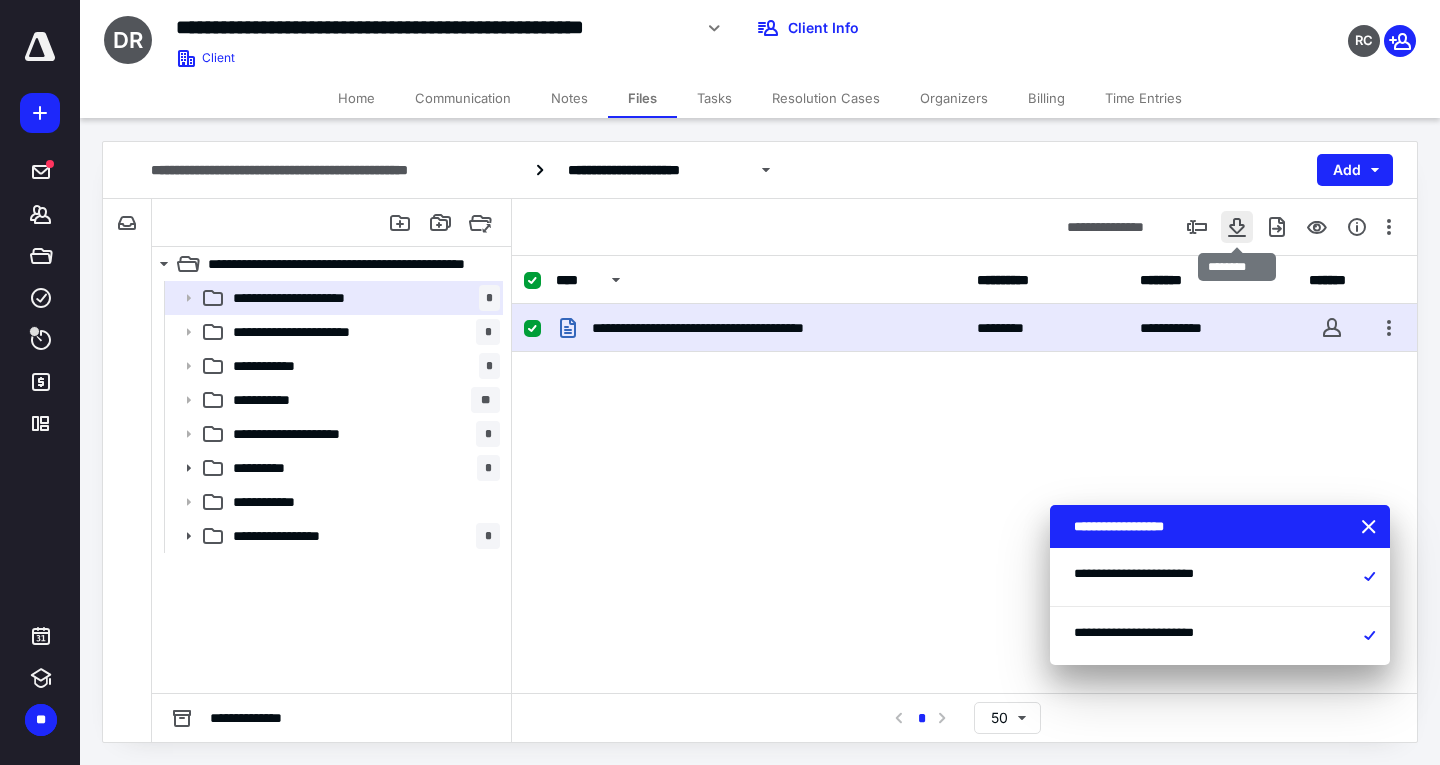 click at bounding box center [1237, 227] 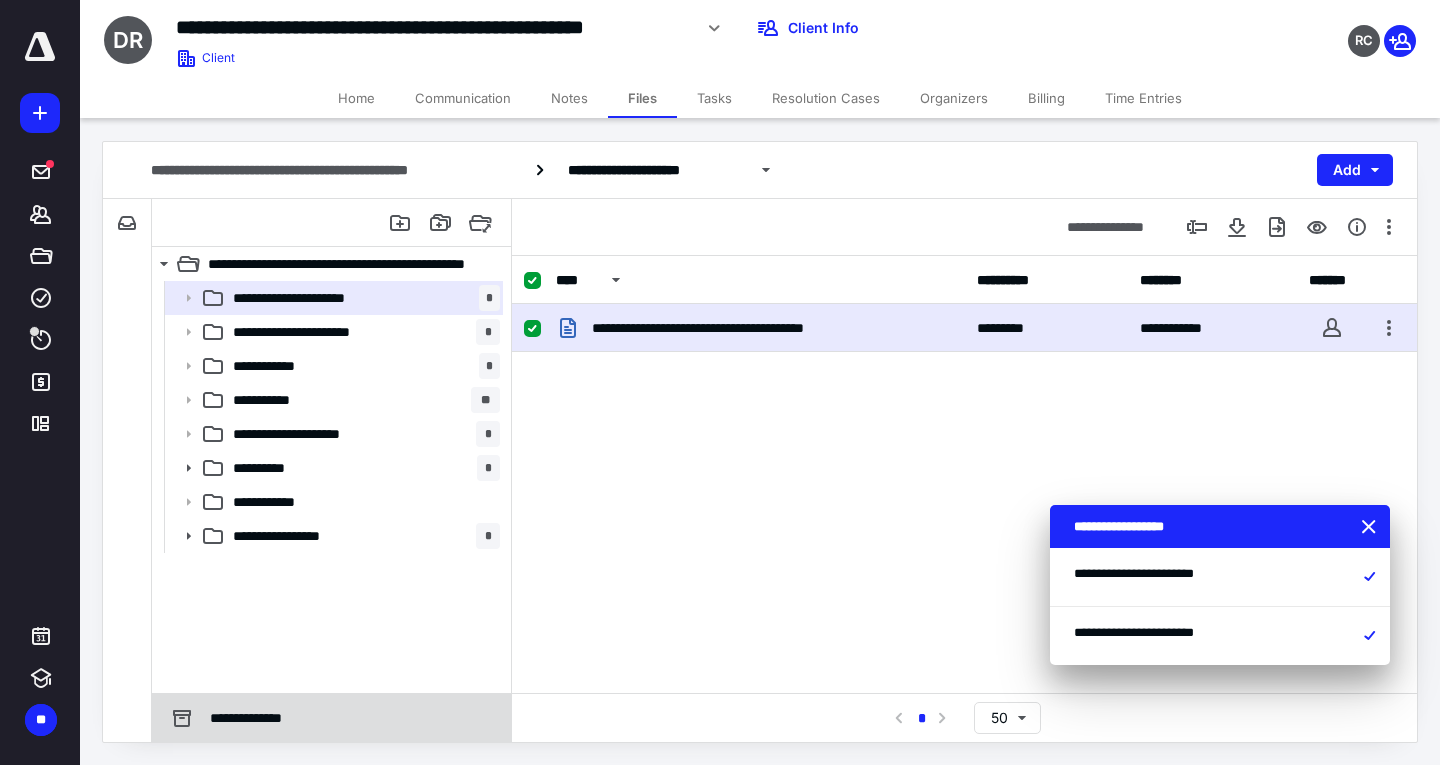 click on "**********" at bounding box center (331, 718) 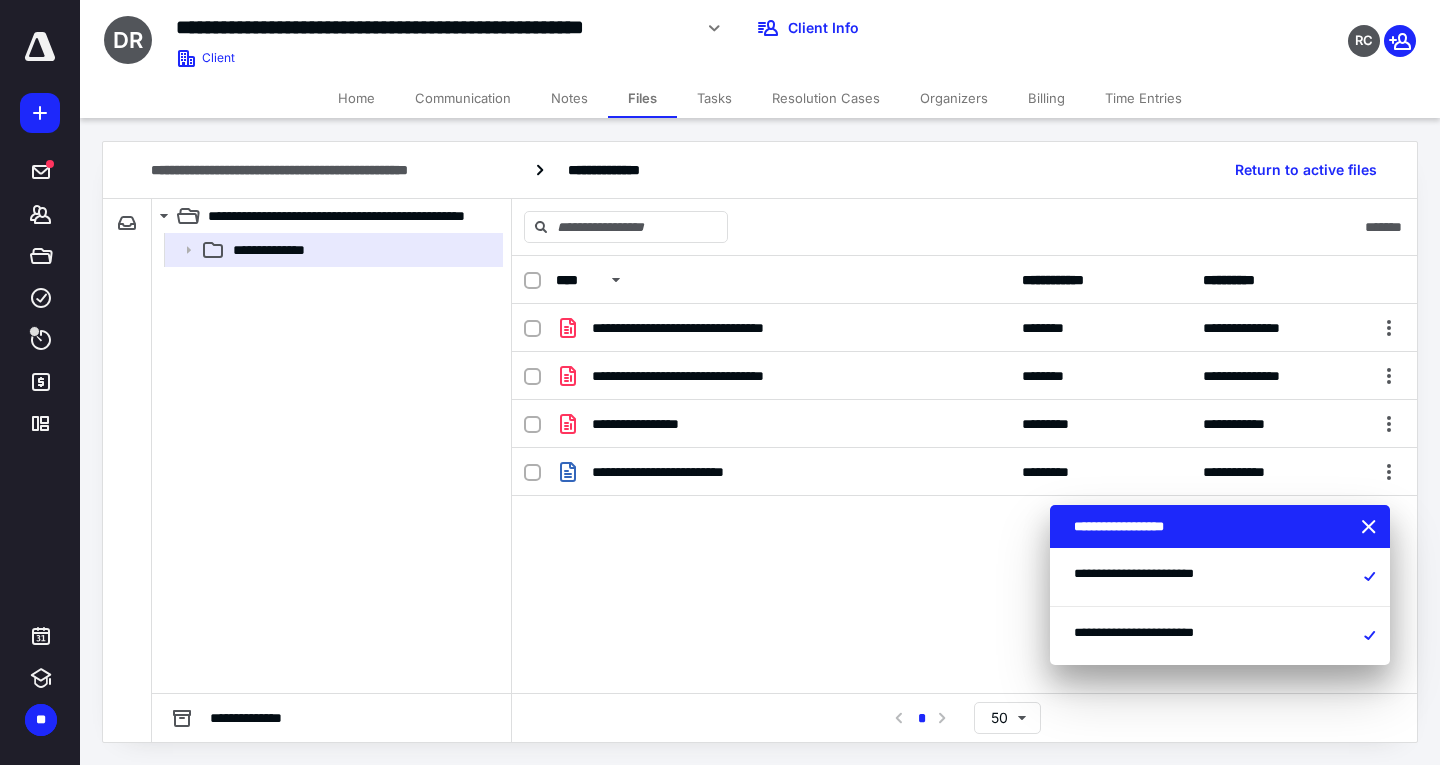 click on "**********" at bounding box center (964, 474) 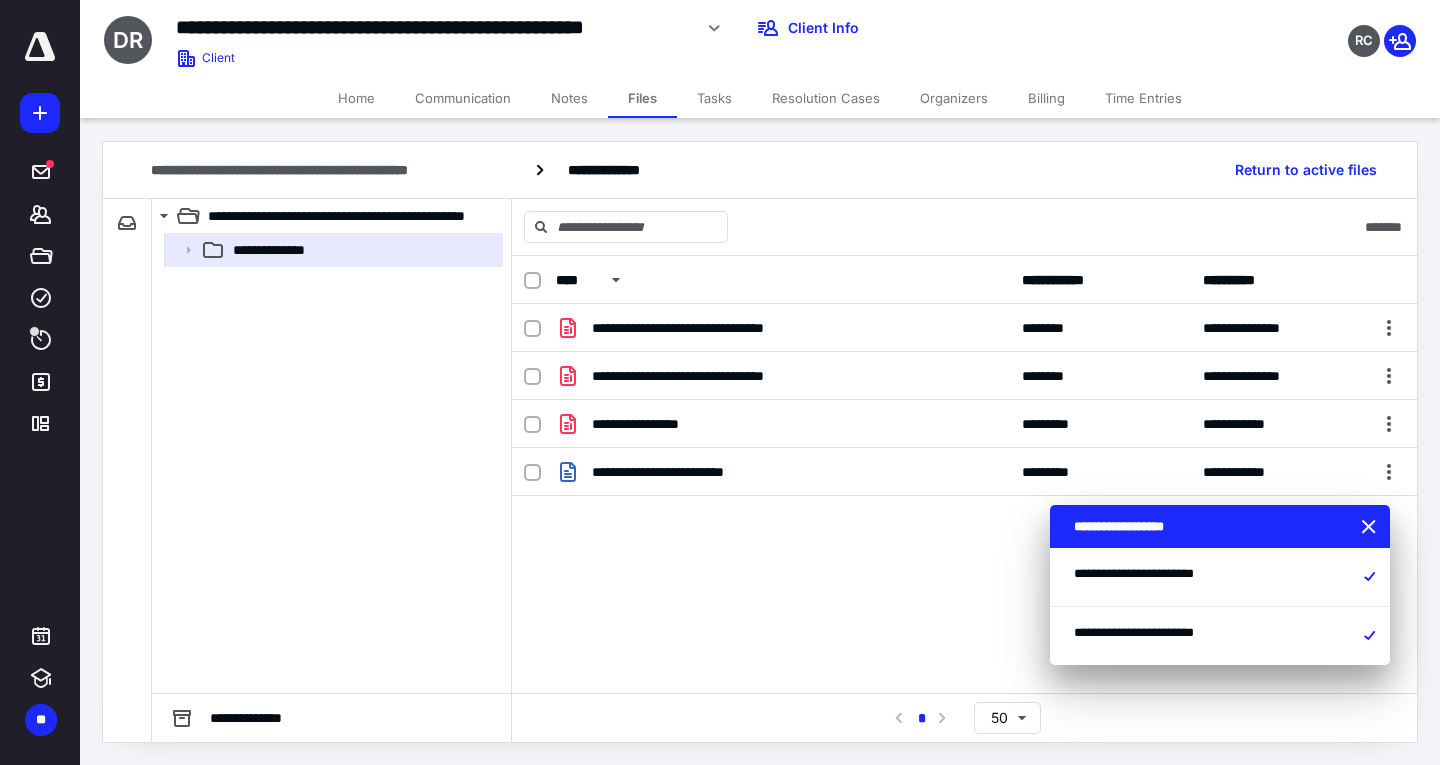 click on "Home" at bounding box center (356, 98) 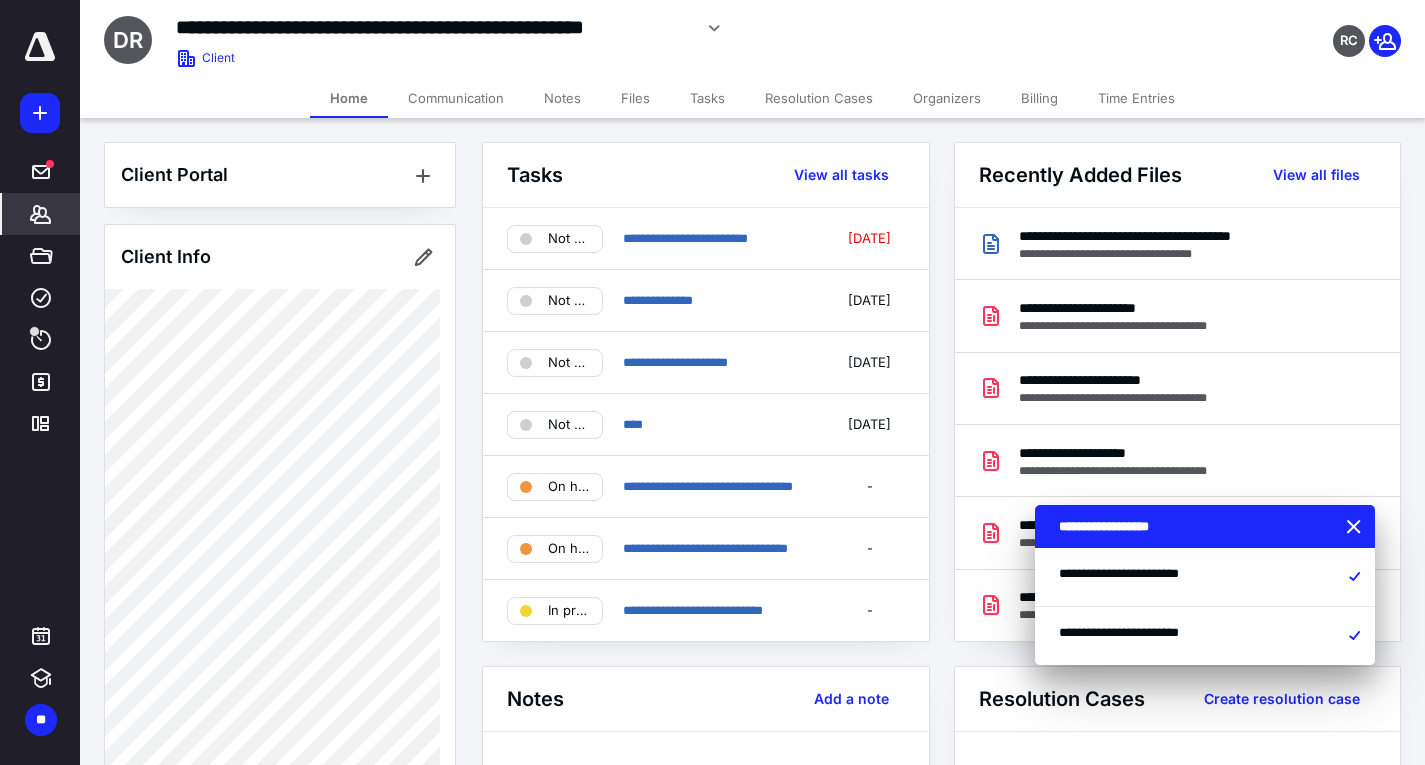 click on "Files" at bounding box center [635, 98] 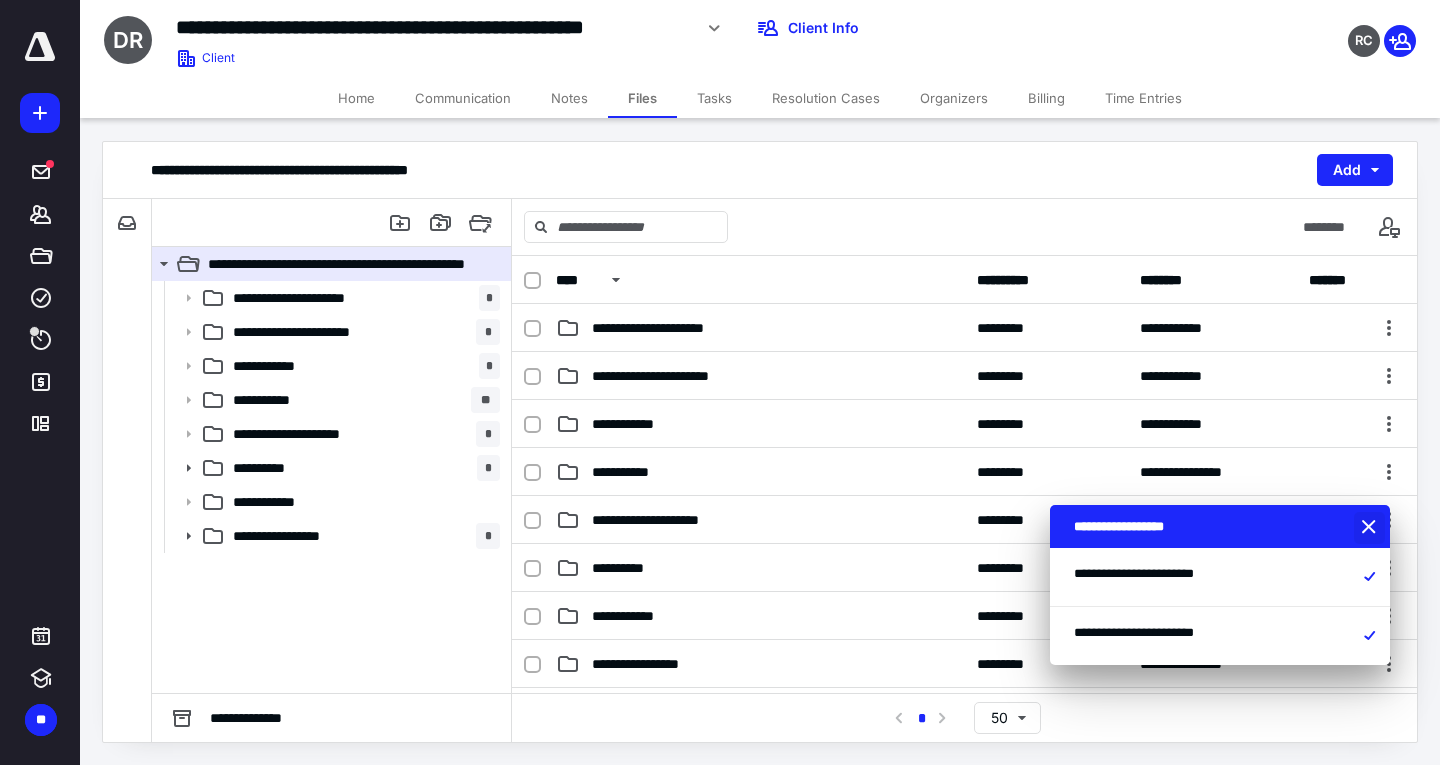 click at bounding box center [1371, 528] 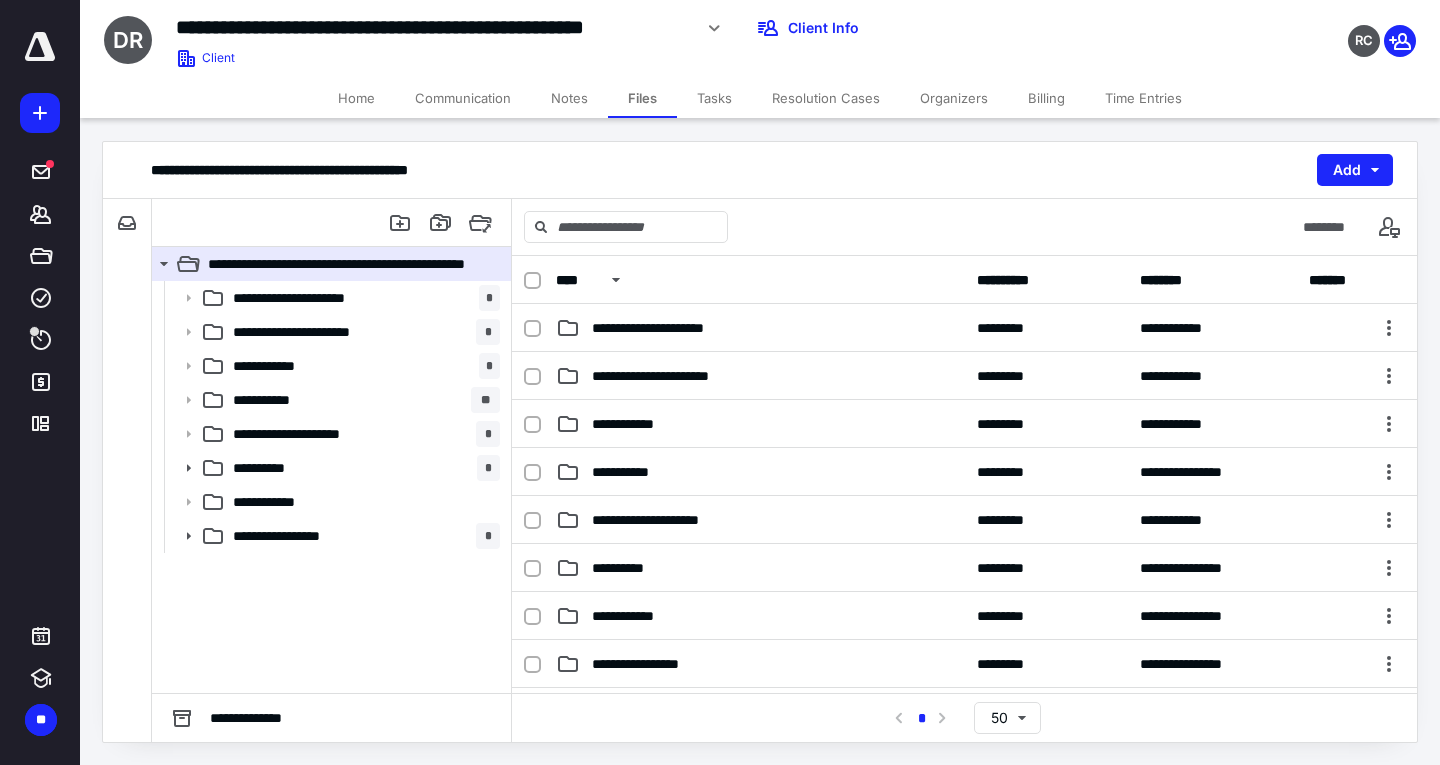 click on "Home" at bounding box center (356, 98) 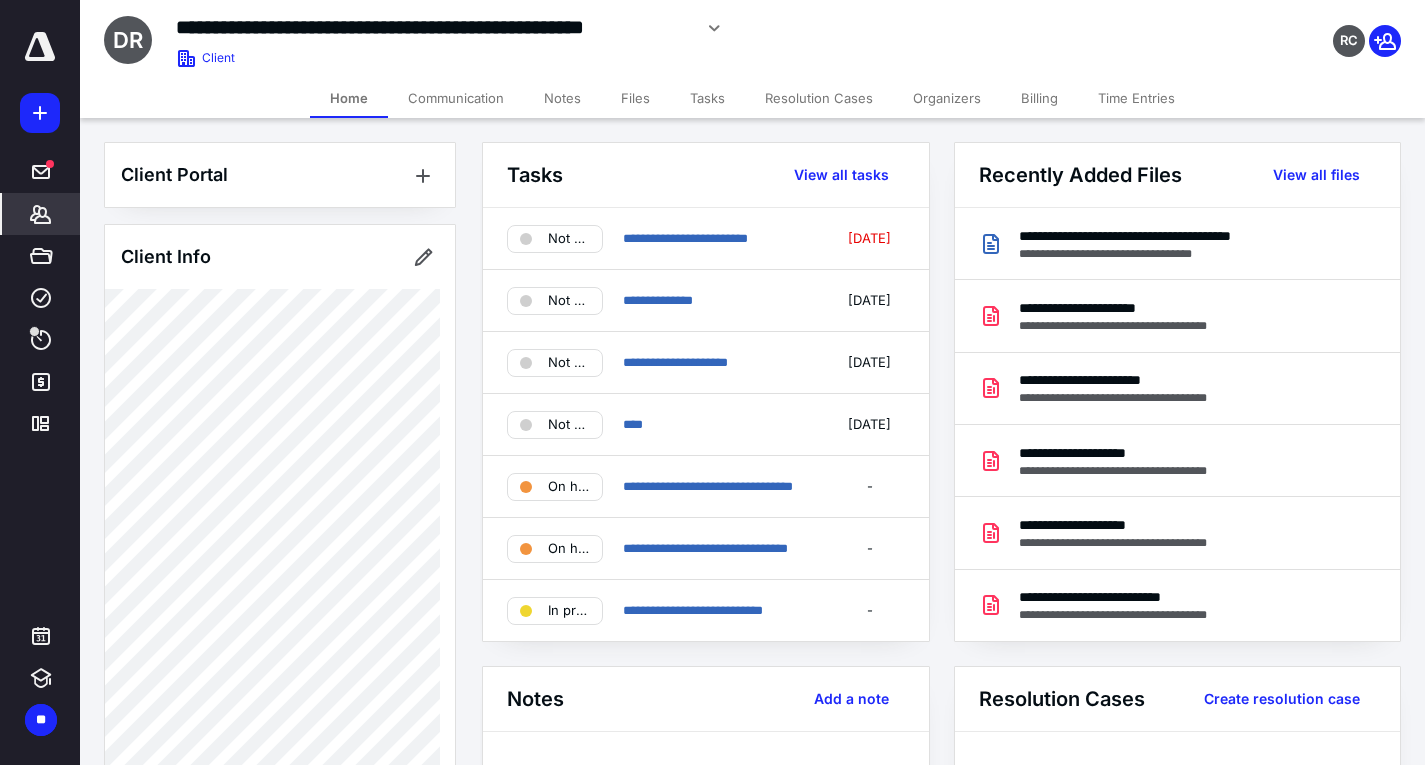 click at bounding box center [40, 47] 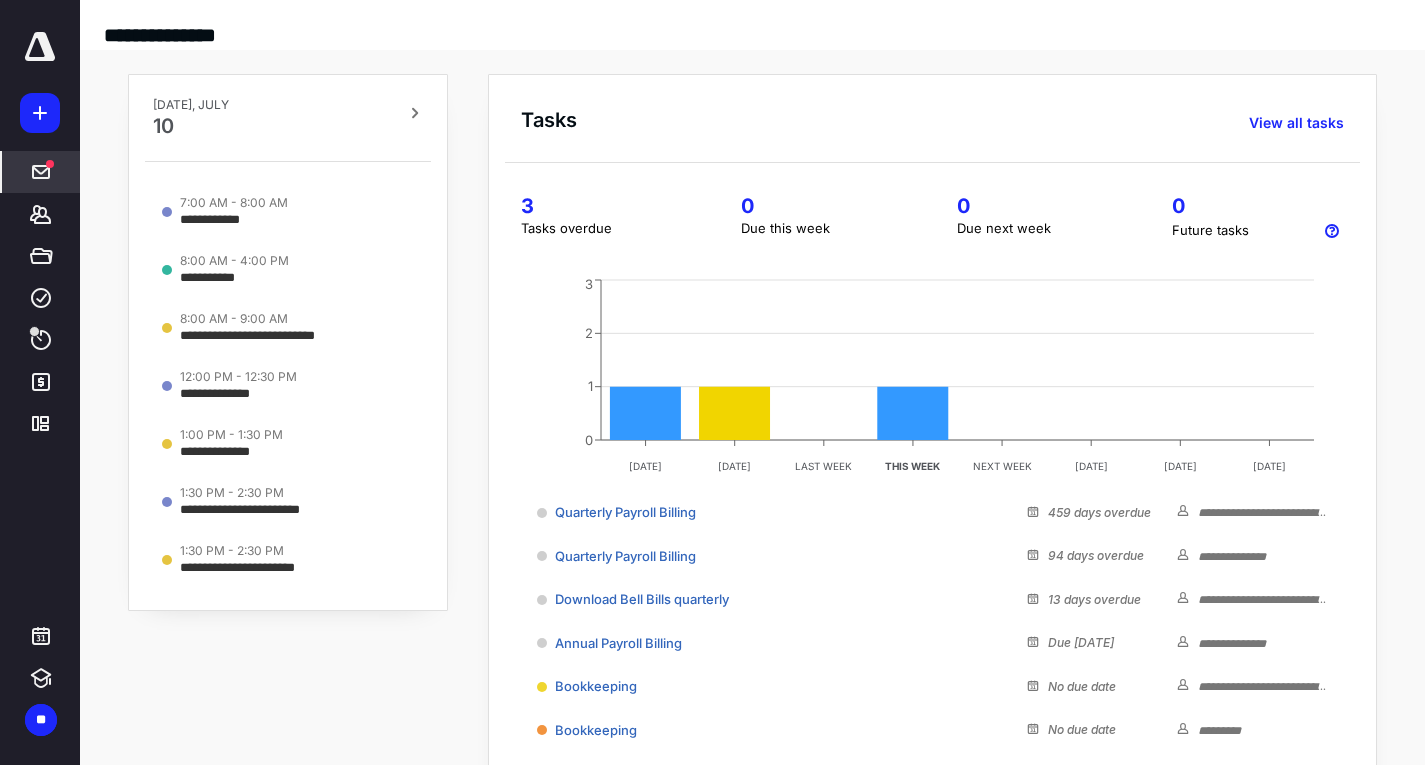 click at bounding box center [41, 172] 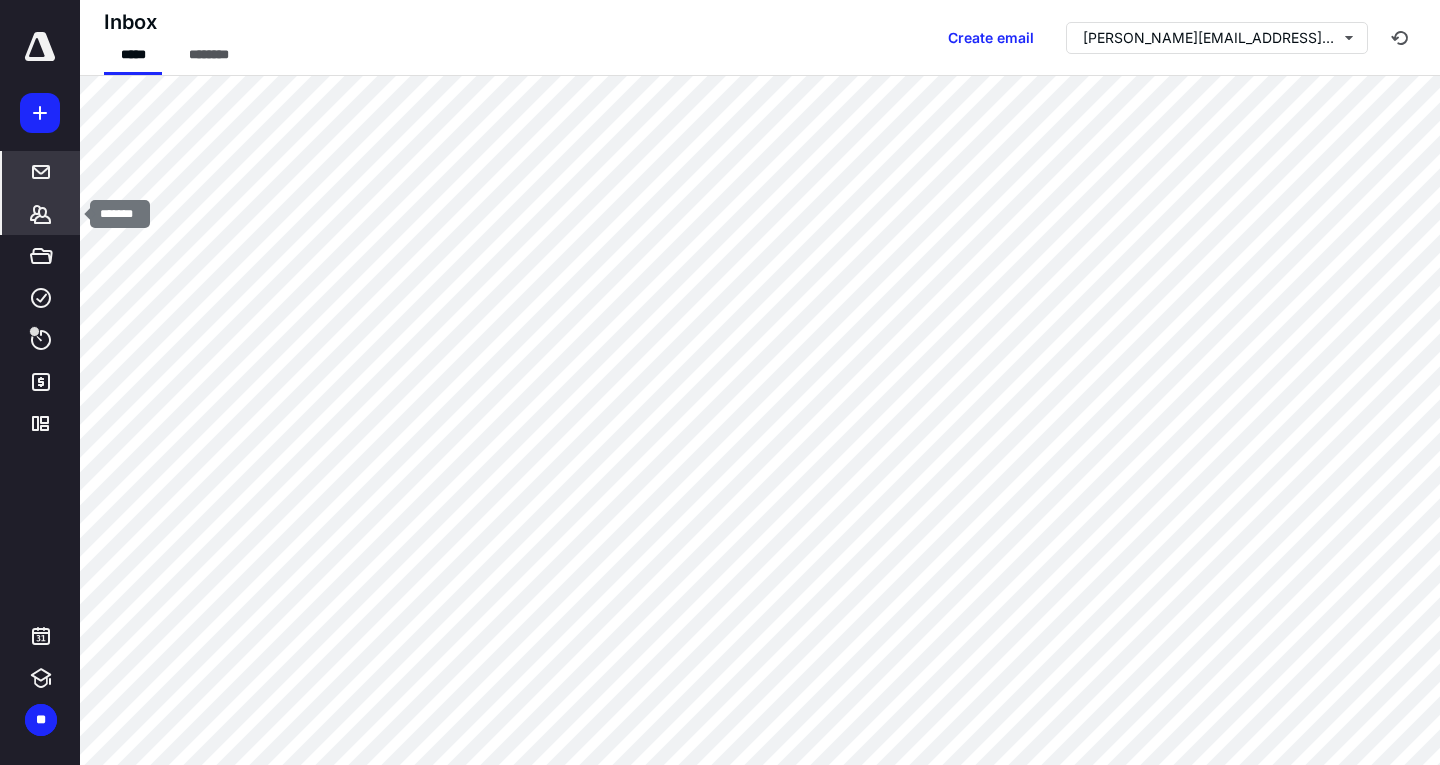 click 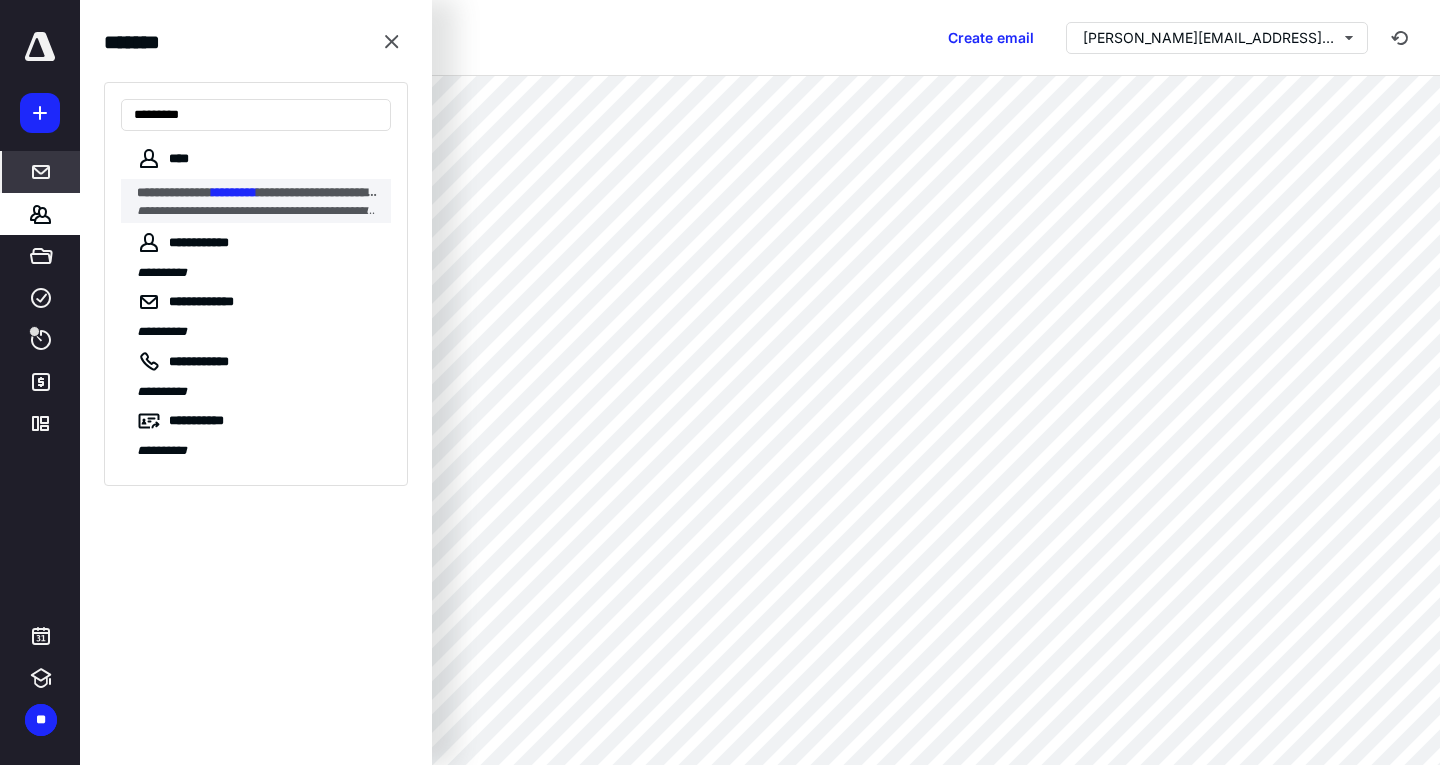 type on "*********" 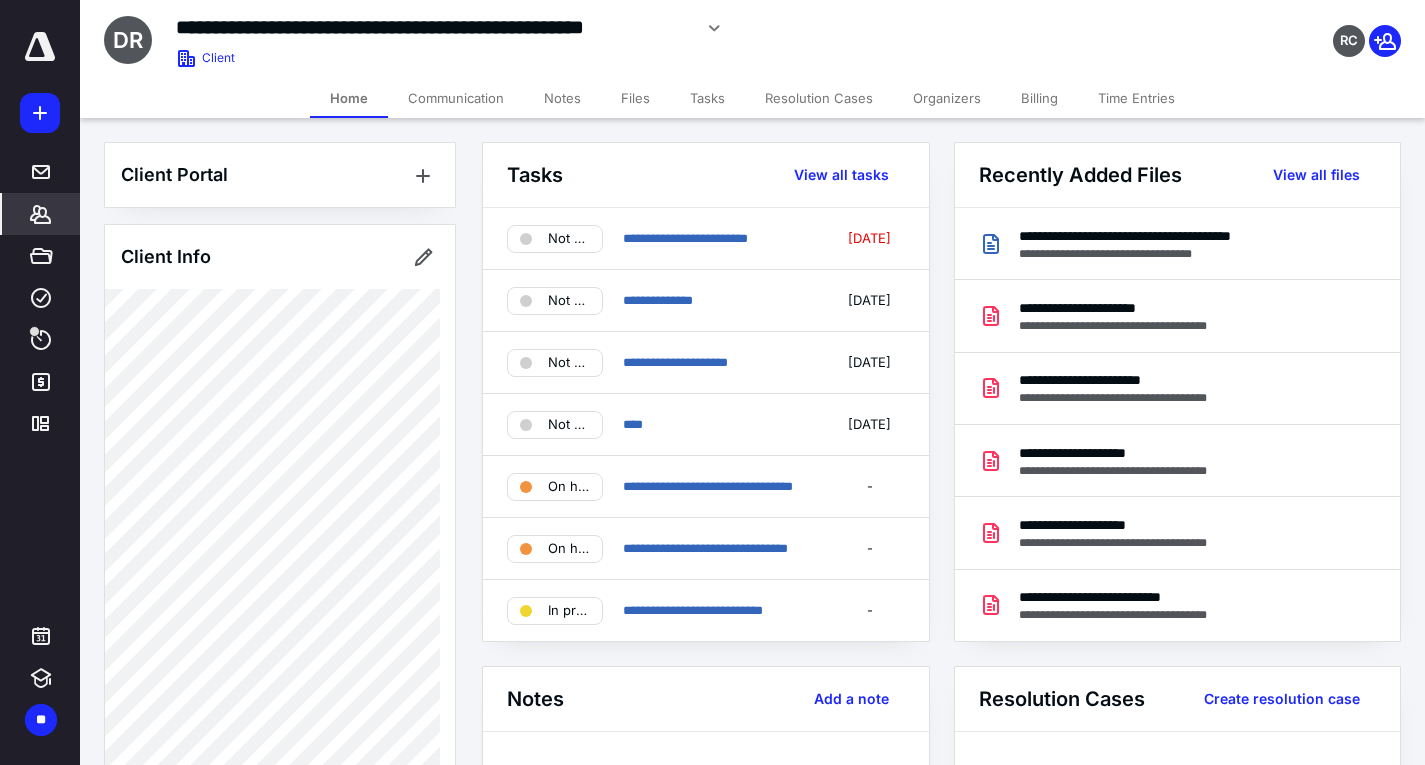 click on "Time Entries" at bounding box center (1136, 98) 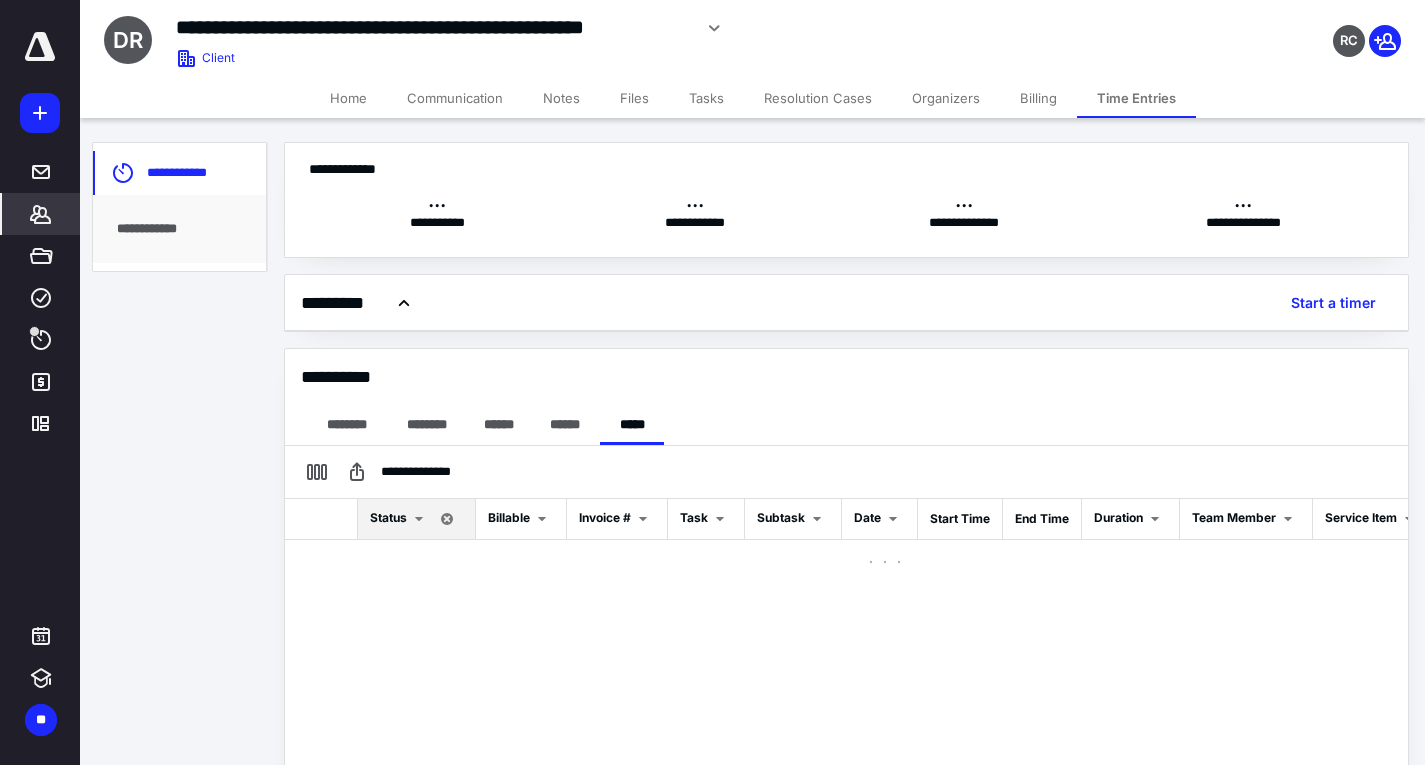 checkbox on "true" 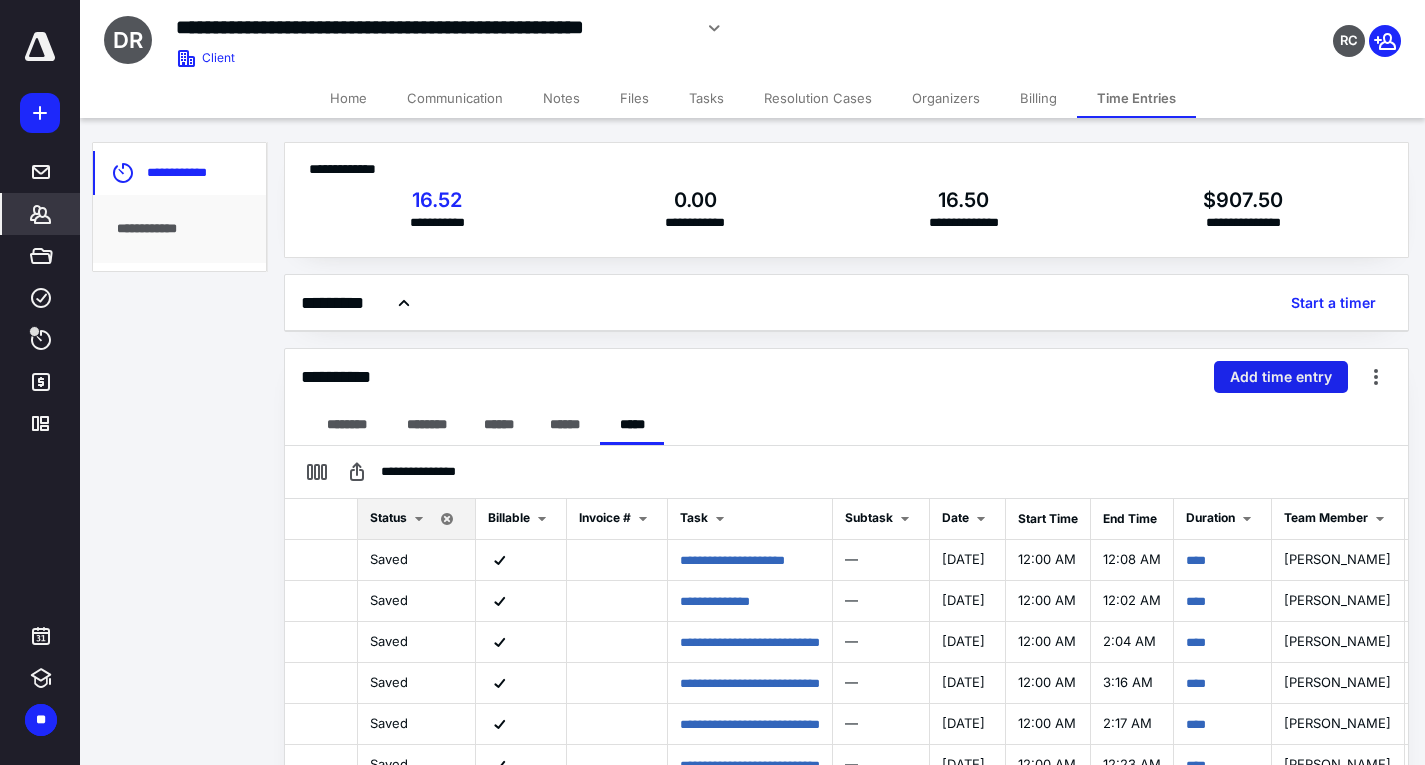 click on "Add time entry" at bounding box center [1281, 377] 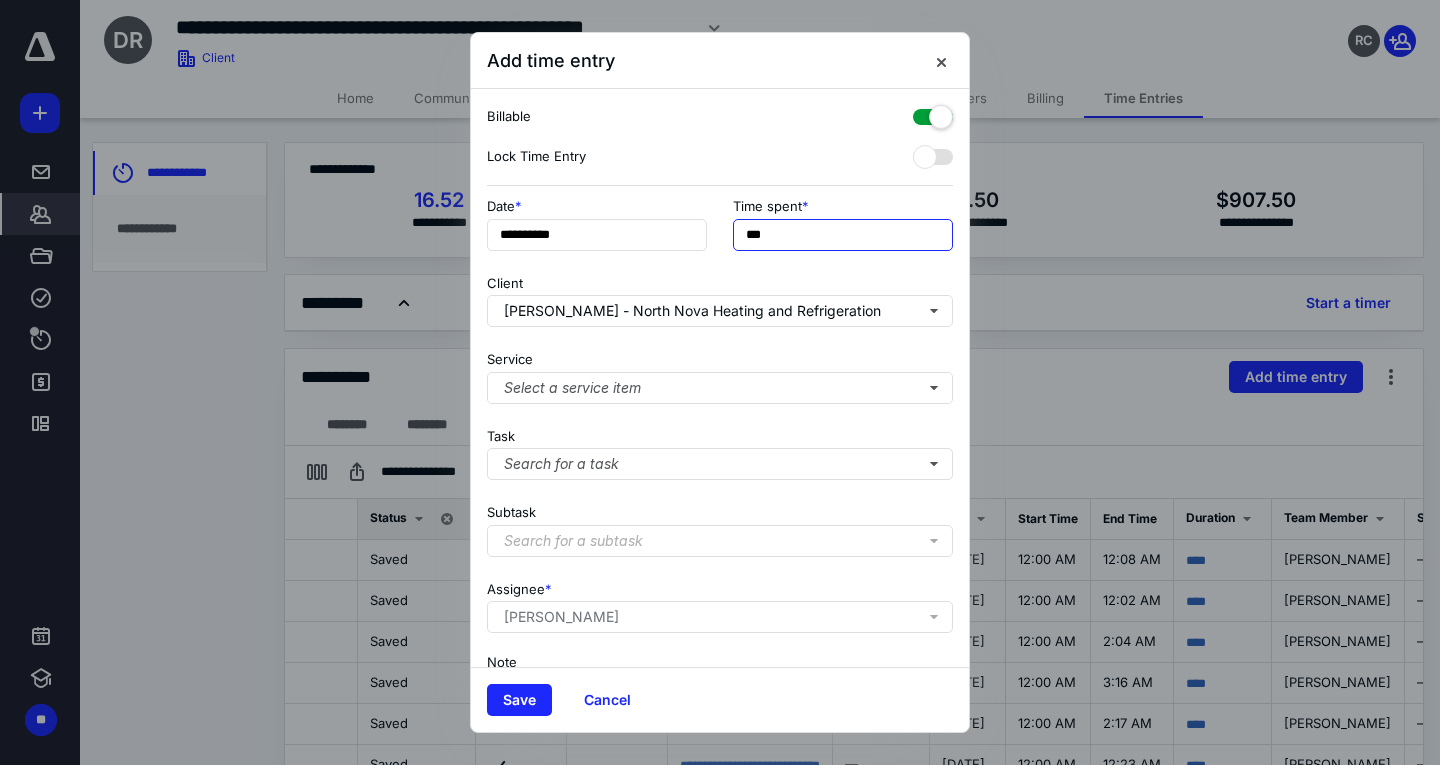 click on "***" at bounding box center [843, 235] 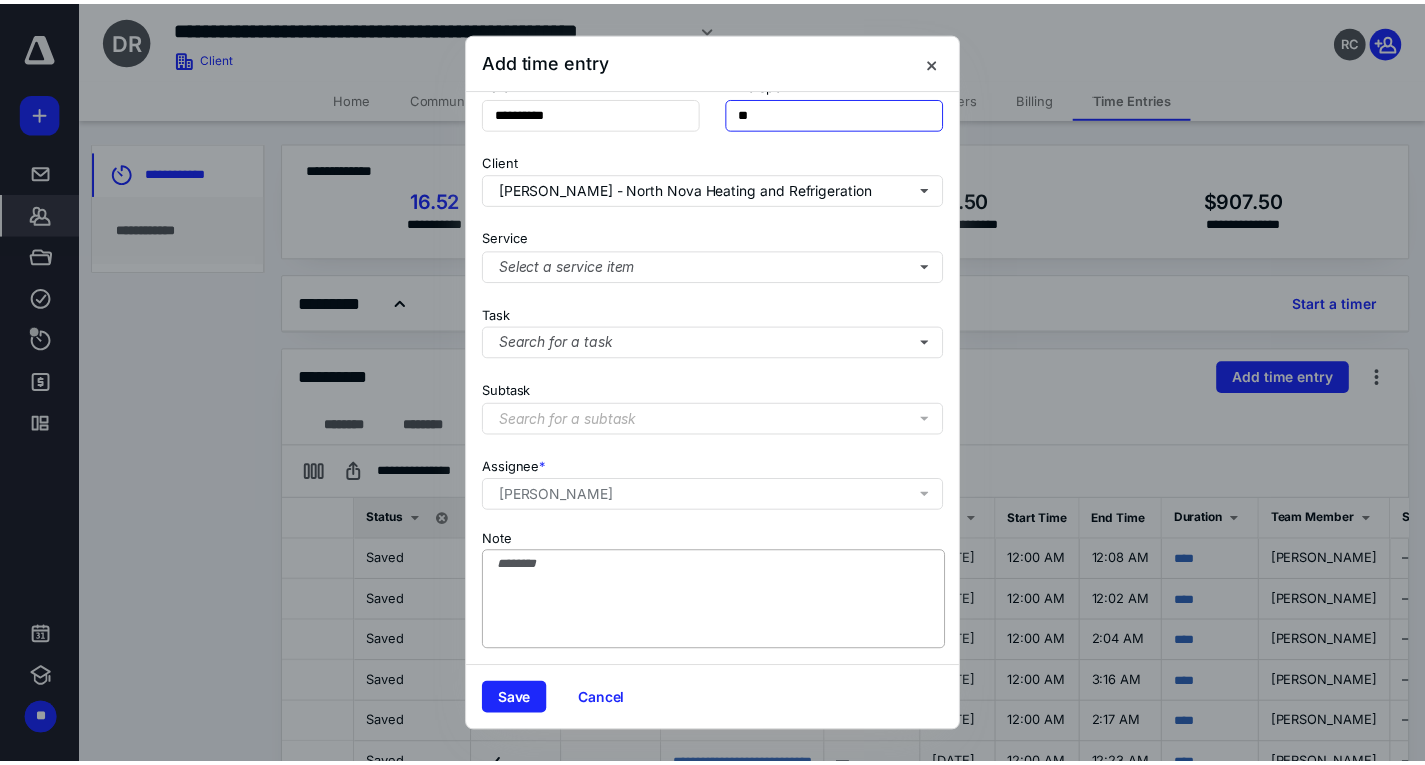 scroll, scrollTop: 137, scrollLeft: 0, axis: vertical 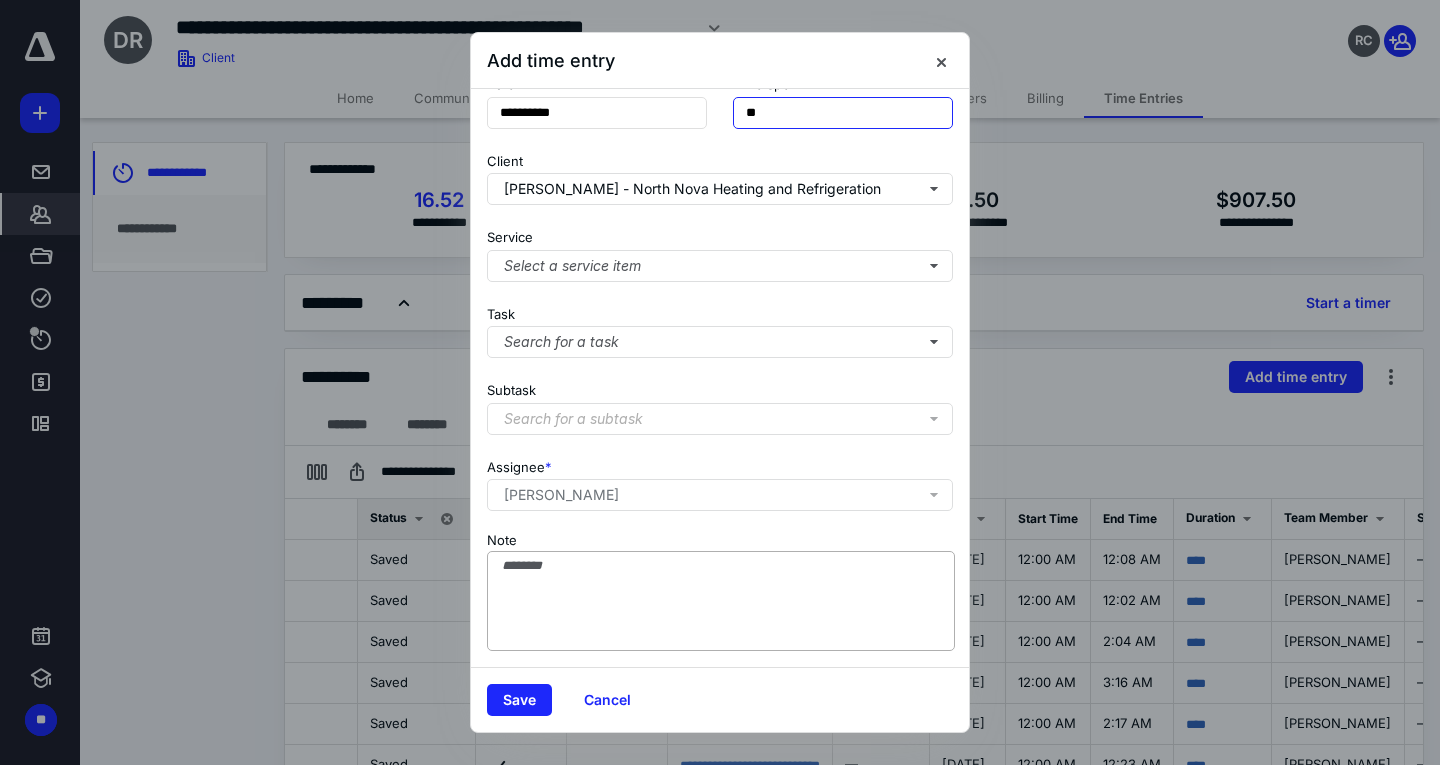 type on "**" 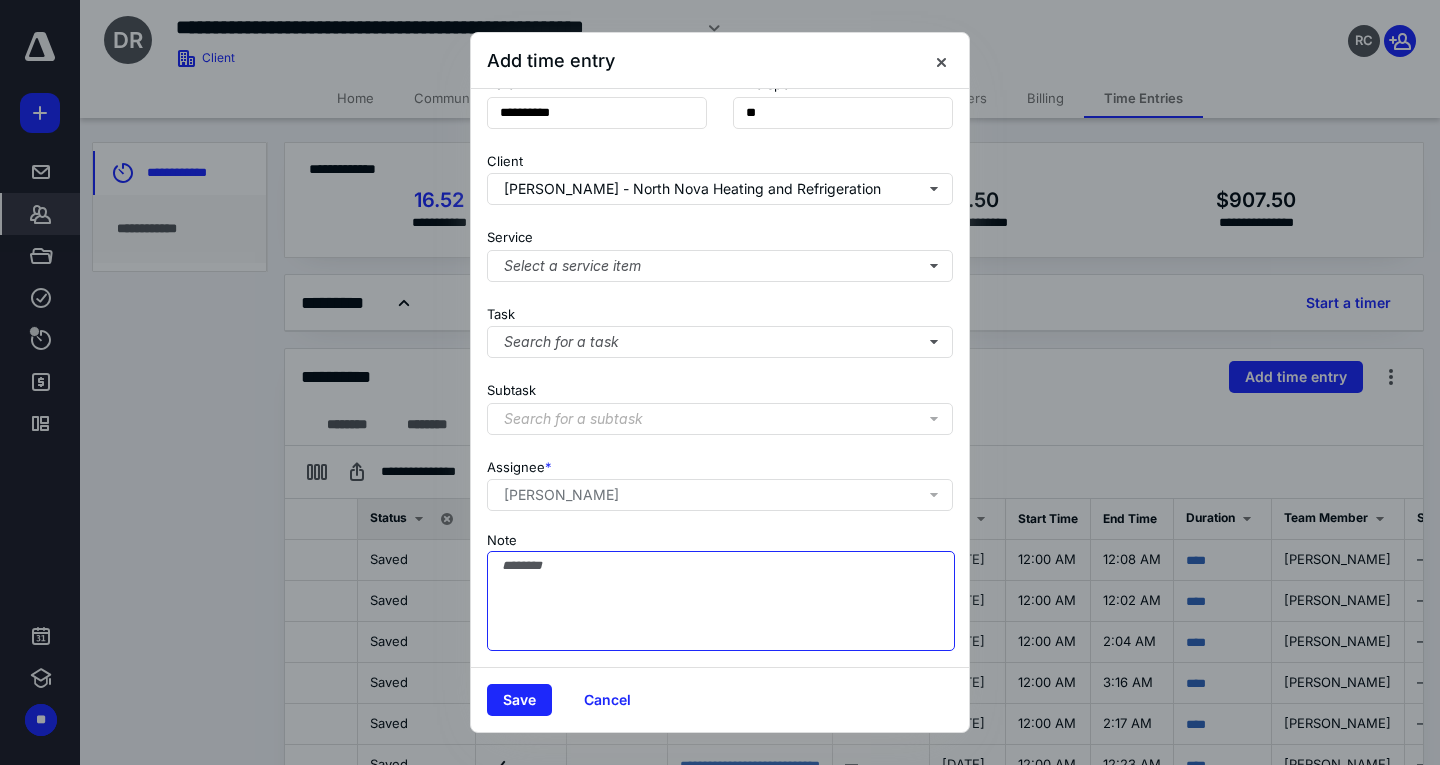 click on "Note" at bounding box center (721, 601) 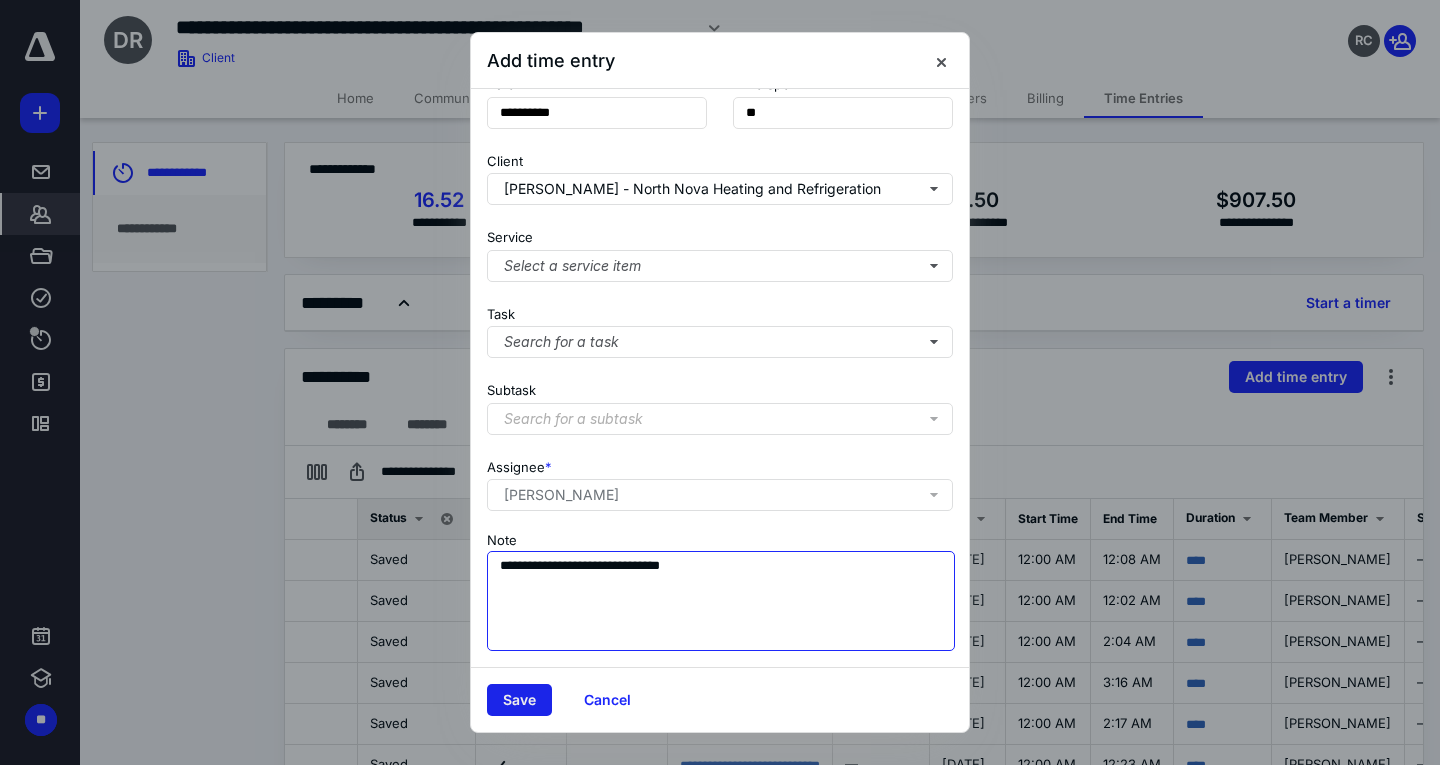 type on "**********" 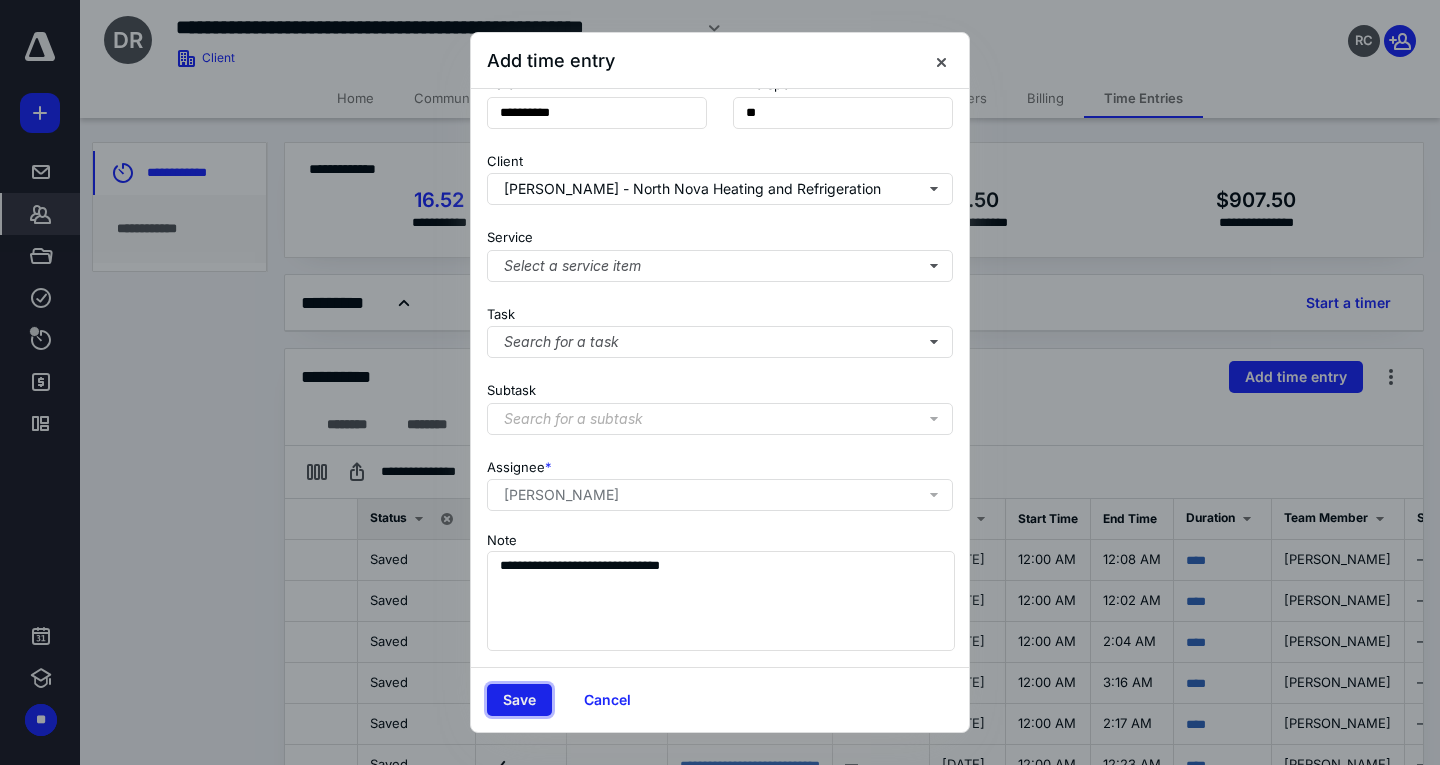 click on "Save" at bounding box center [519, 700] 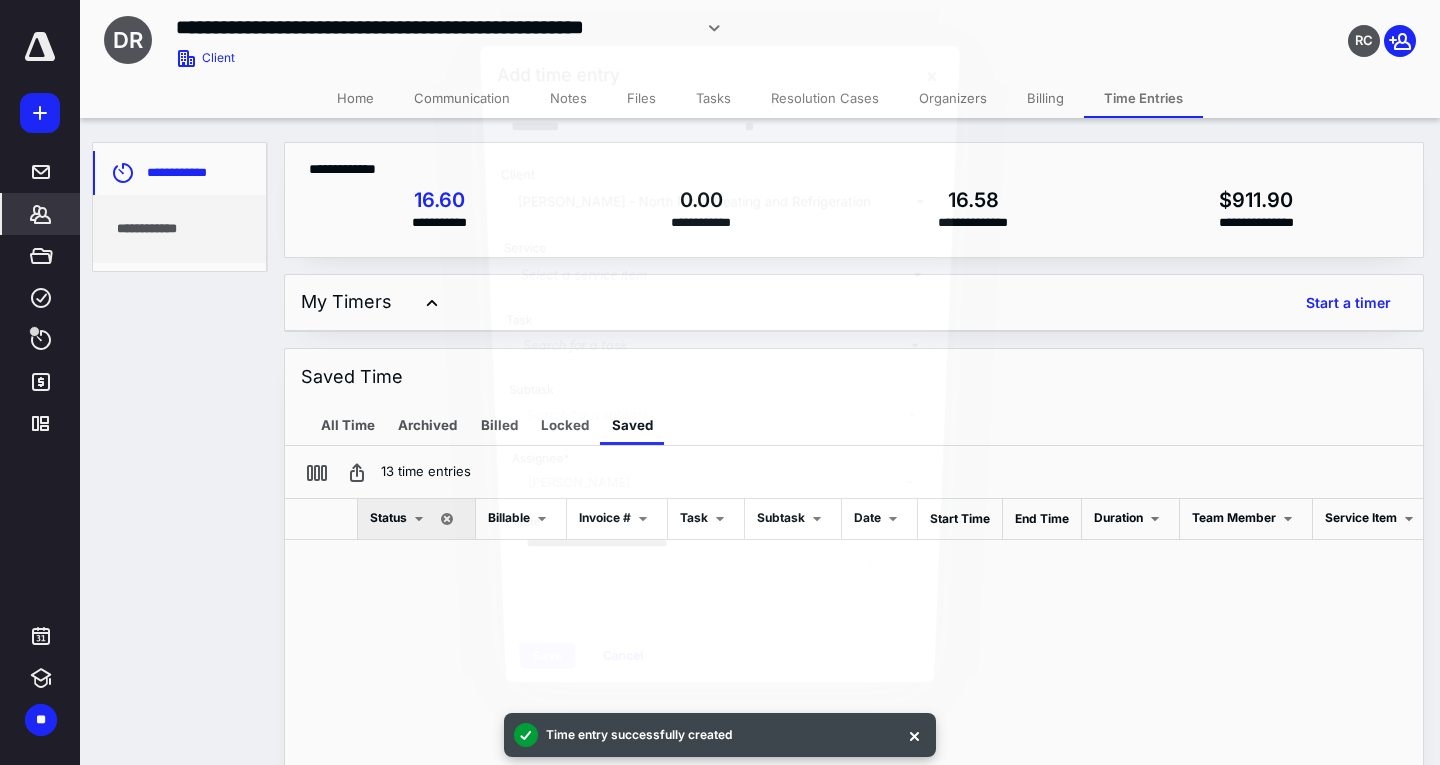 checkbox on "false" 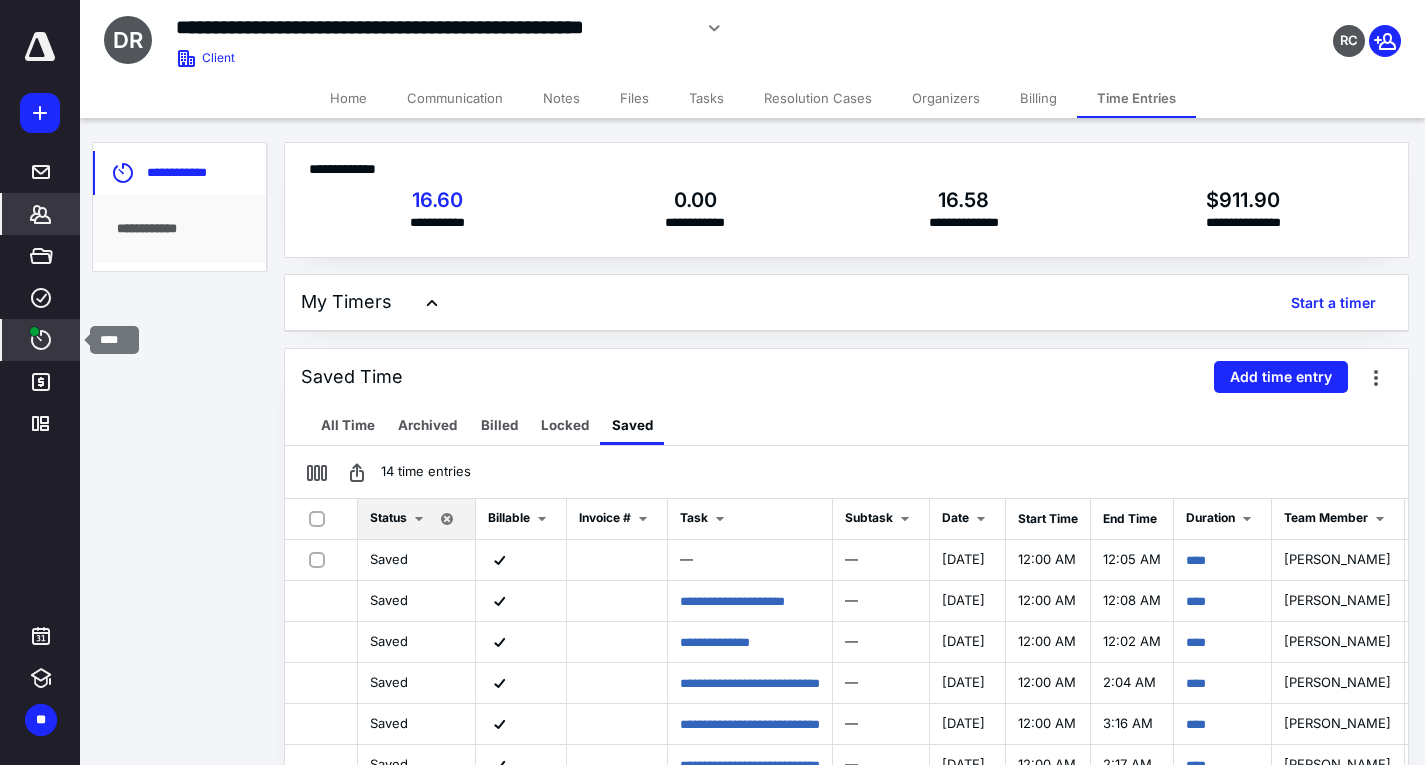 click 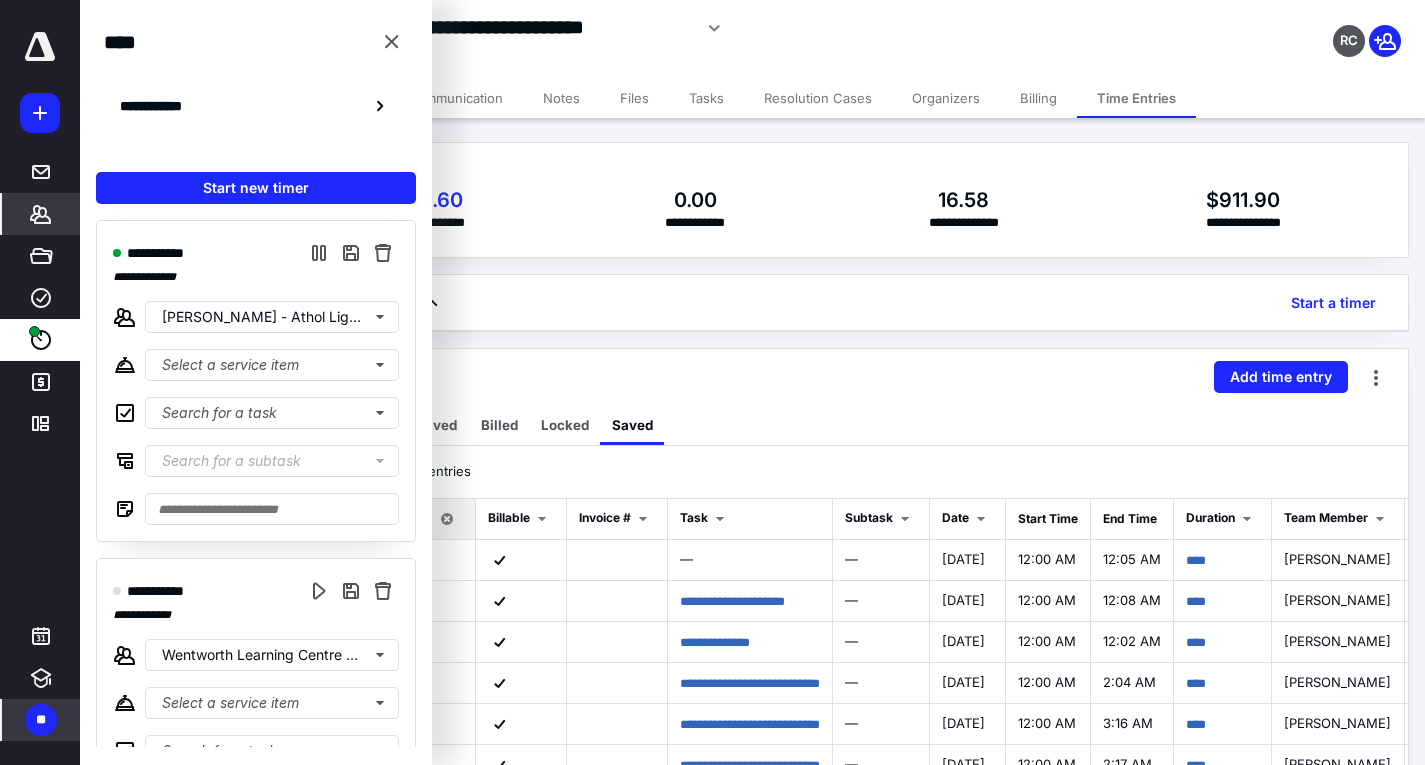 click on "**" at bounding box center (41, 720) 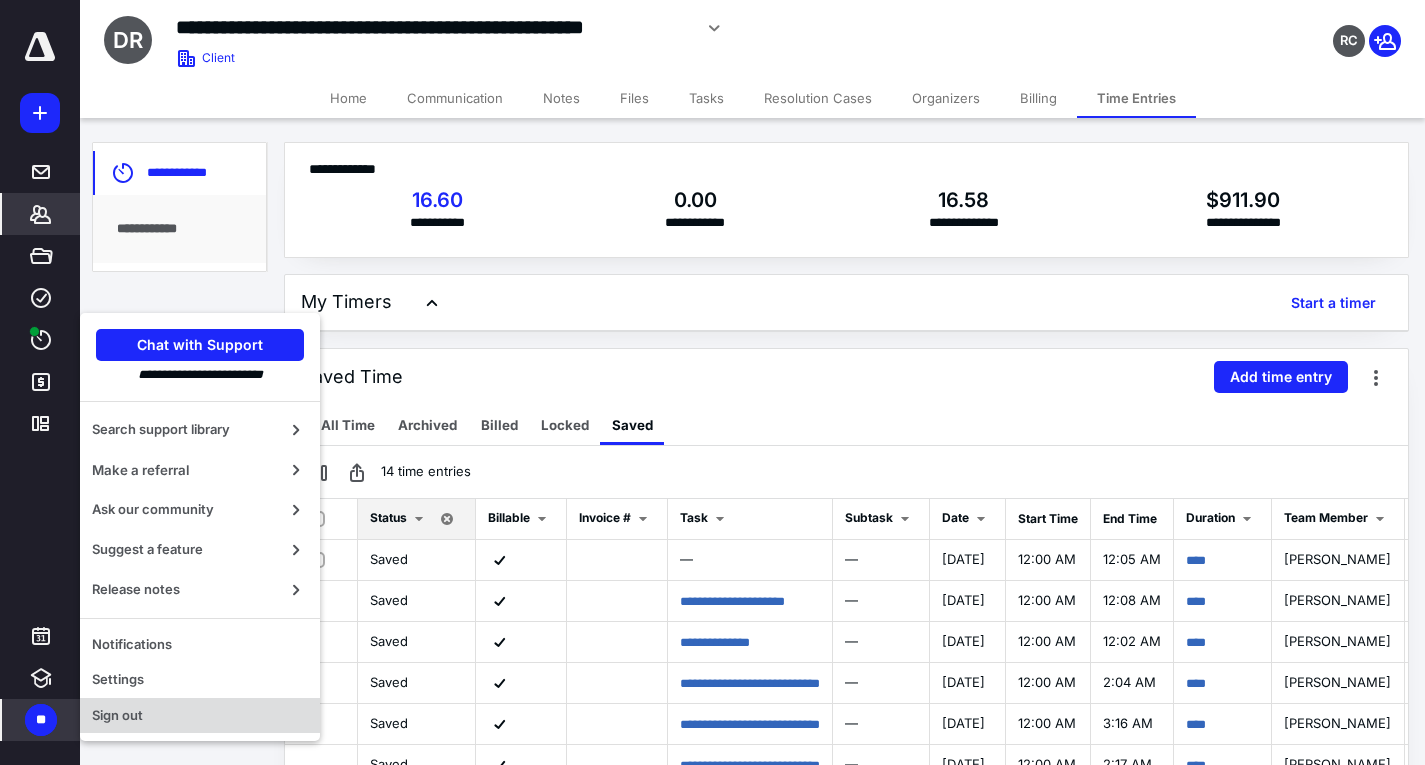 click on "Sign out" at bounding box center (200, 716) 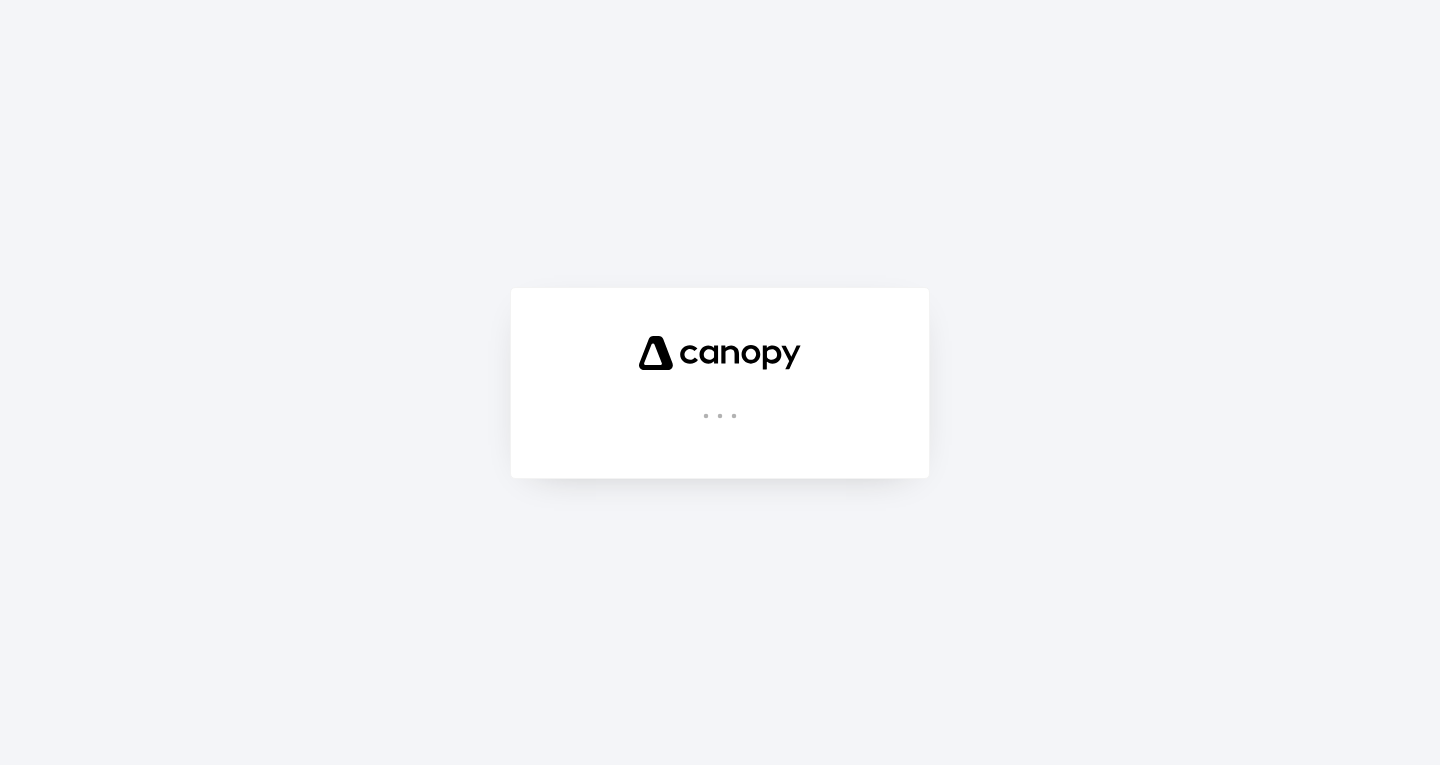 scroll, scrollTop: 0, scrollLeft: 0, axis: both 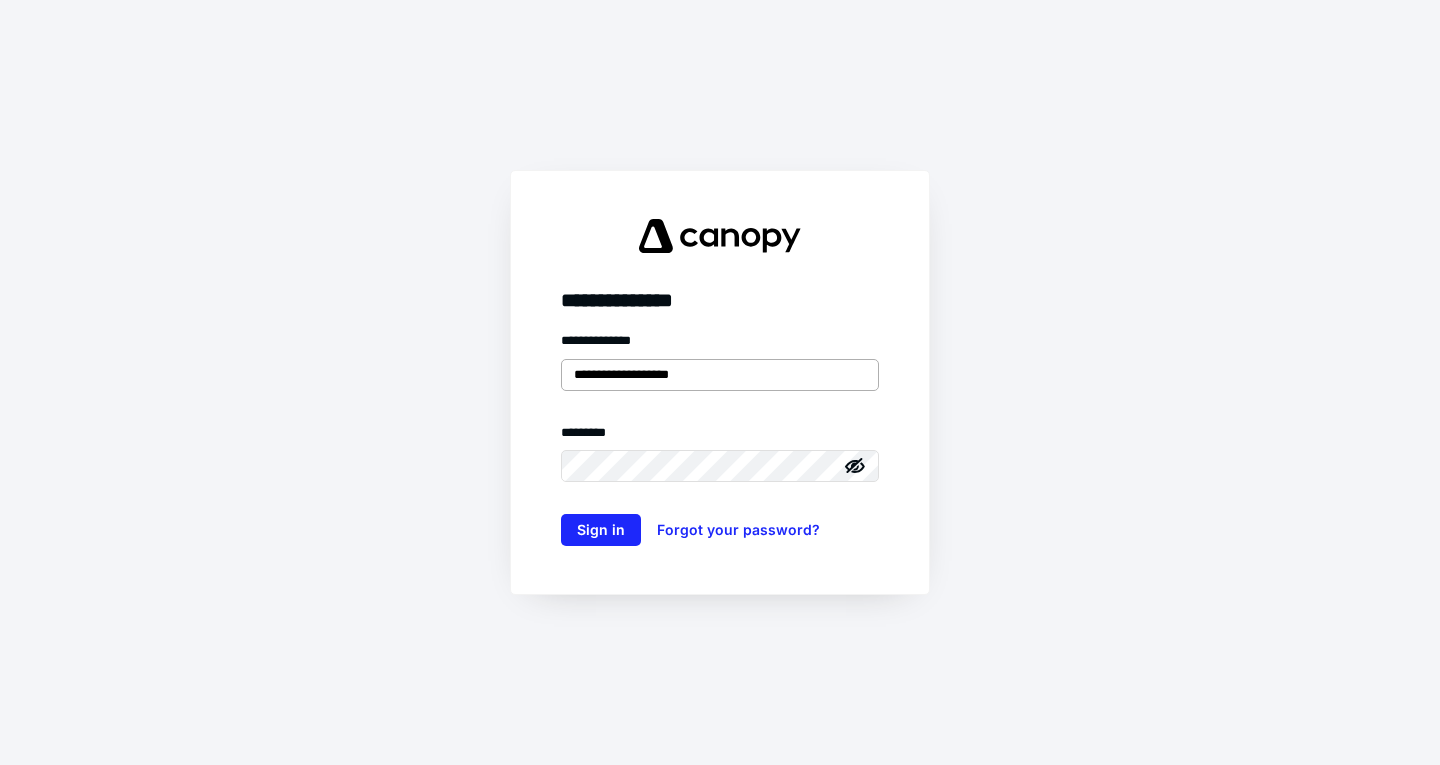 click on "**********" at bounding box center (720, 375) 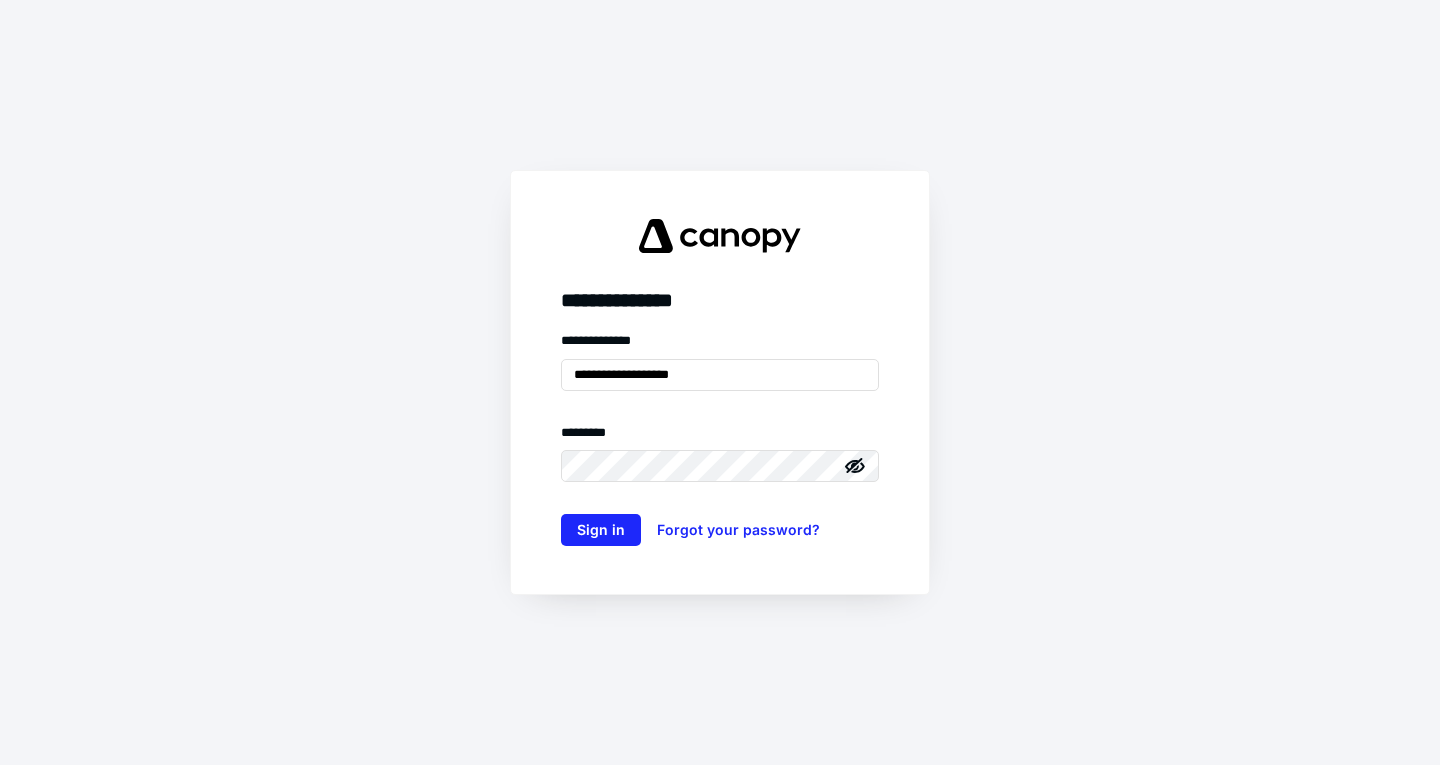 type on "**********" 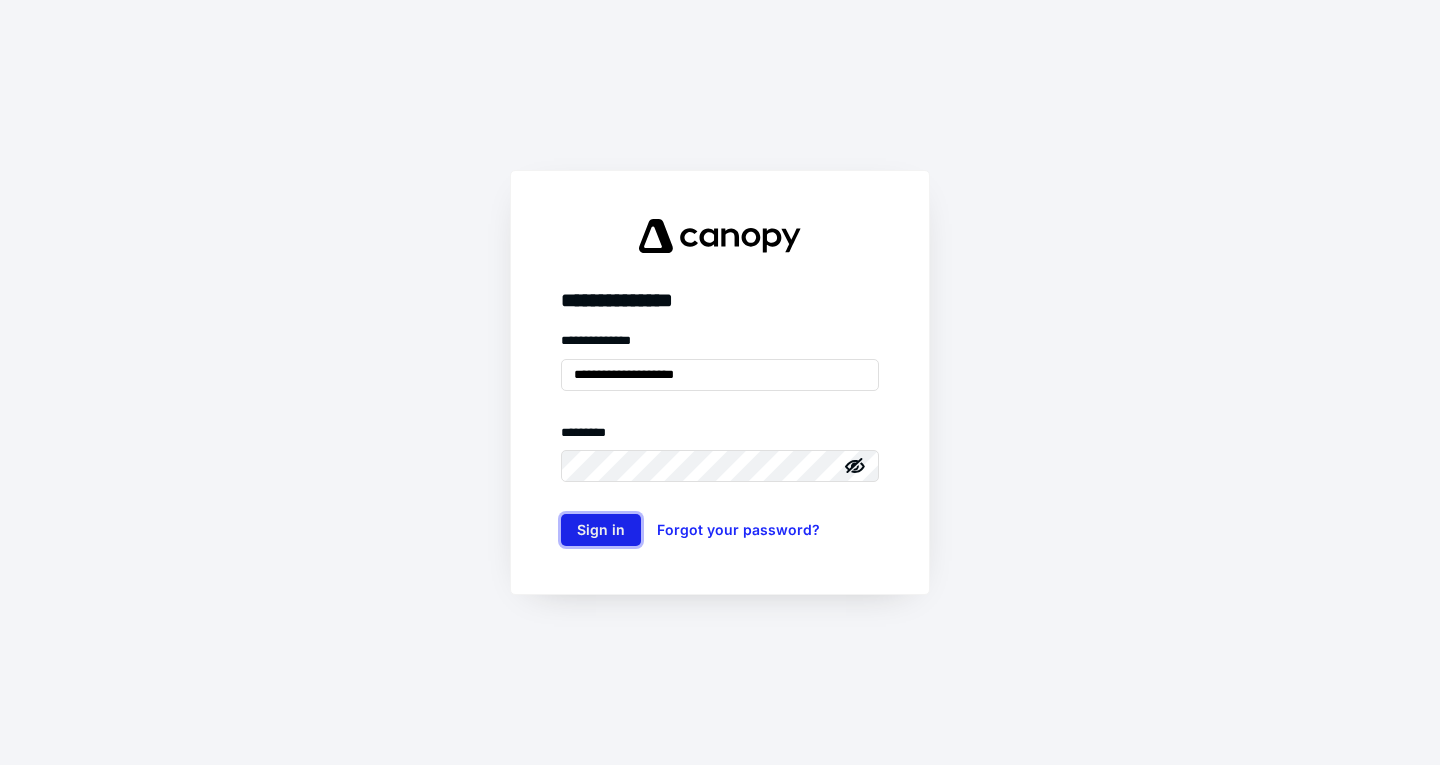 click on "Sign in" at bounding box center [601, 530] 